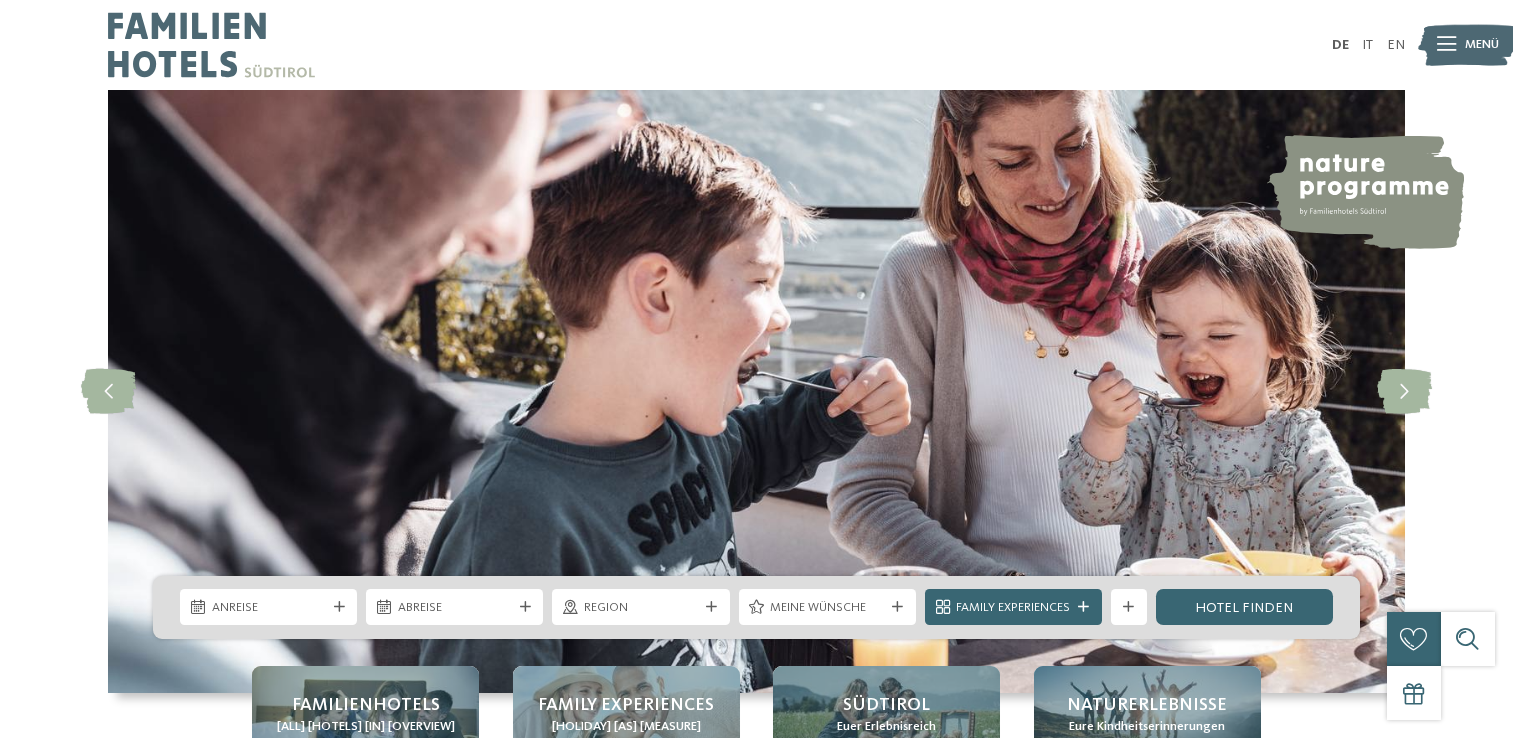 scroll, scrollTop: 0, scrollLeft: 0, axis: both 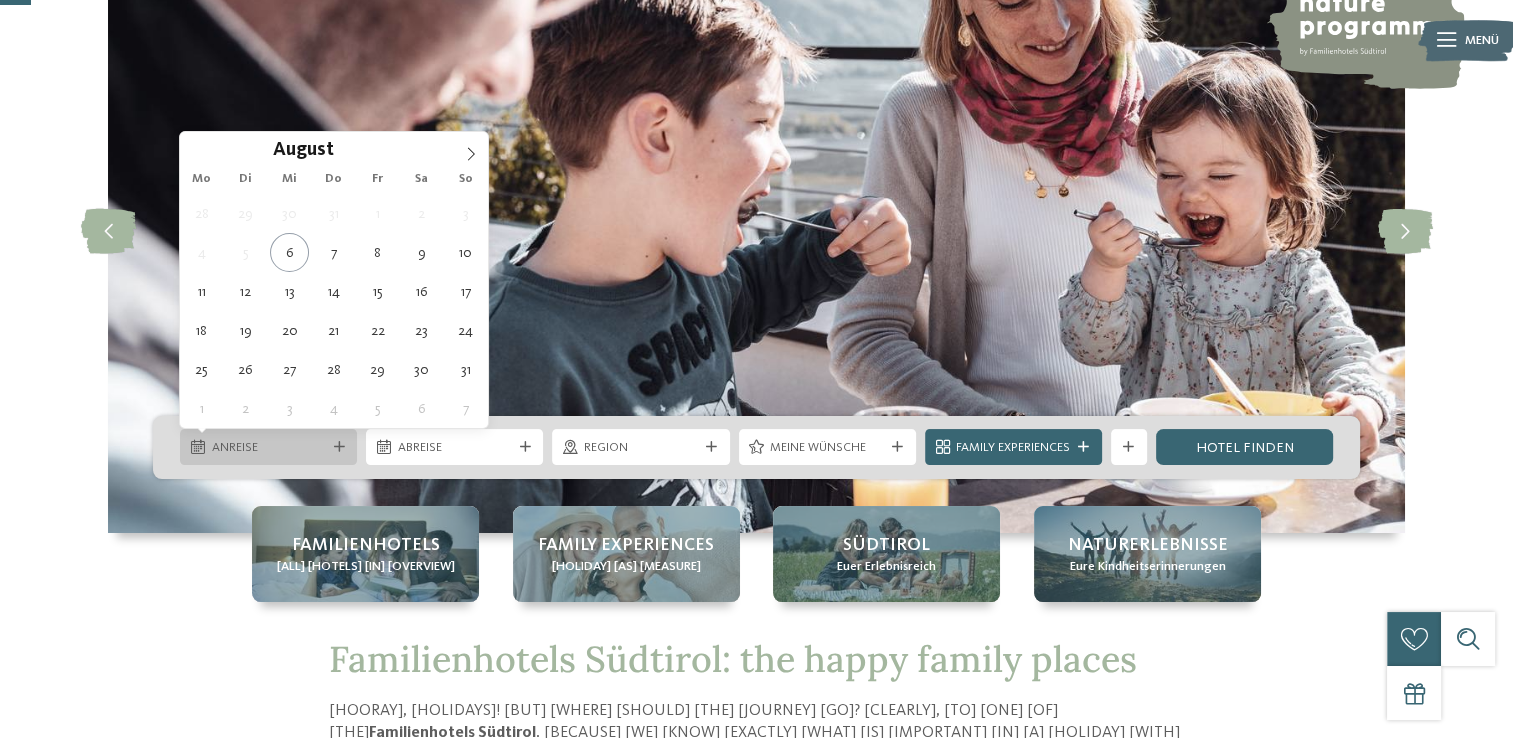 click on "Anreise" at bounding box center [269, 448] 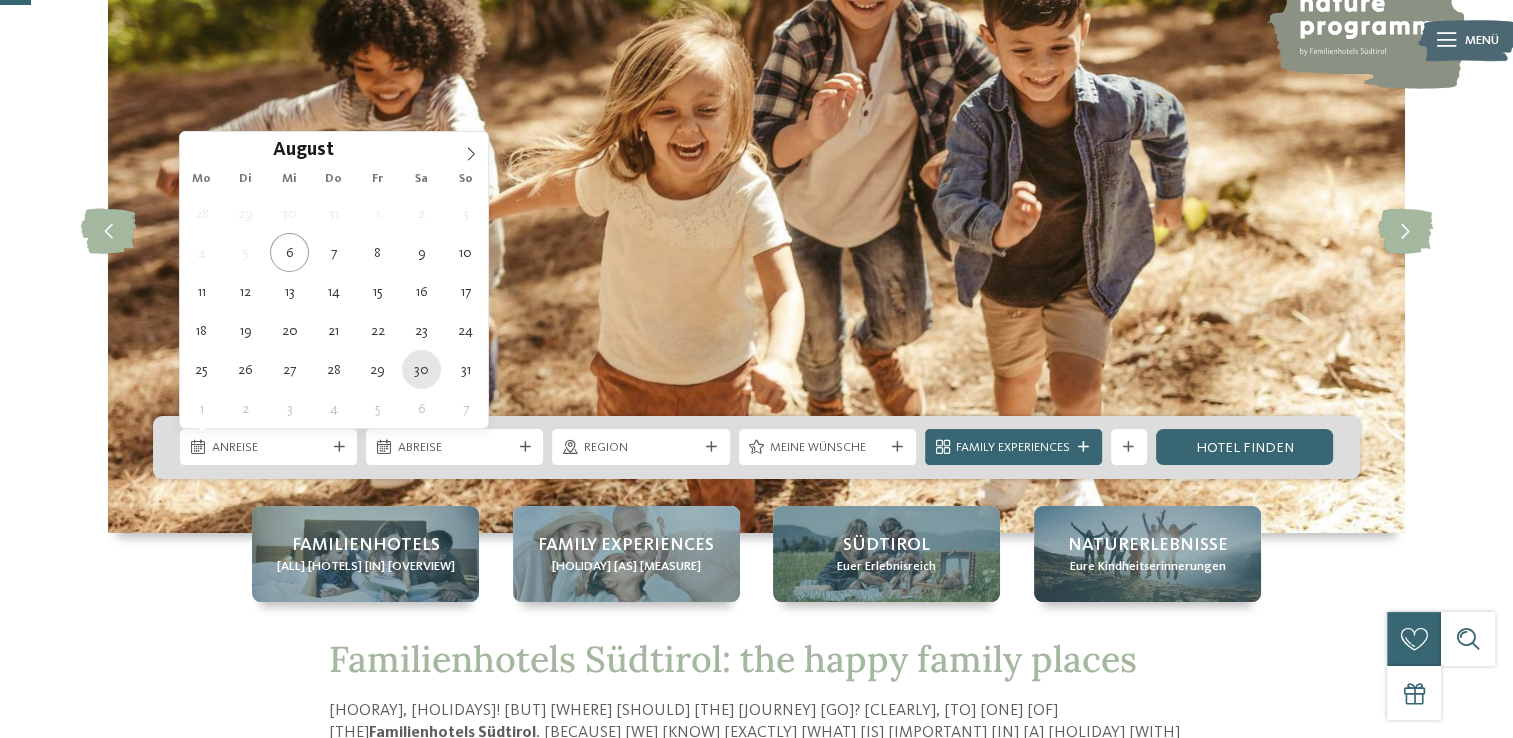 type on "30.08.2025" 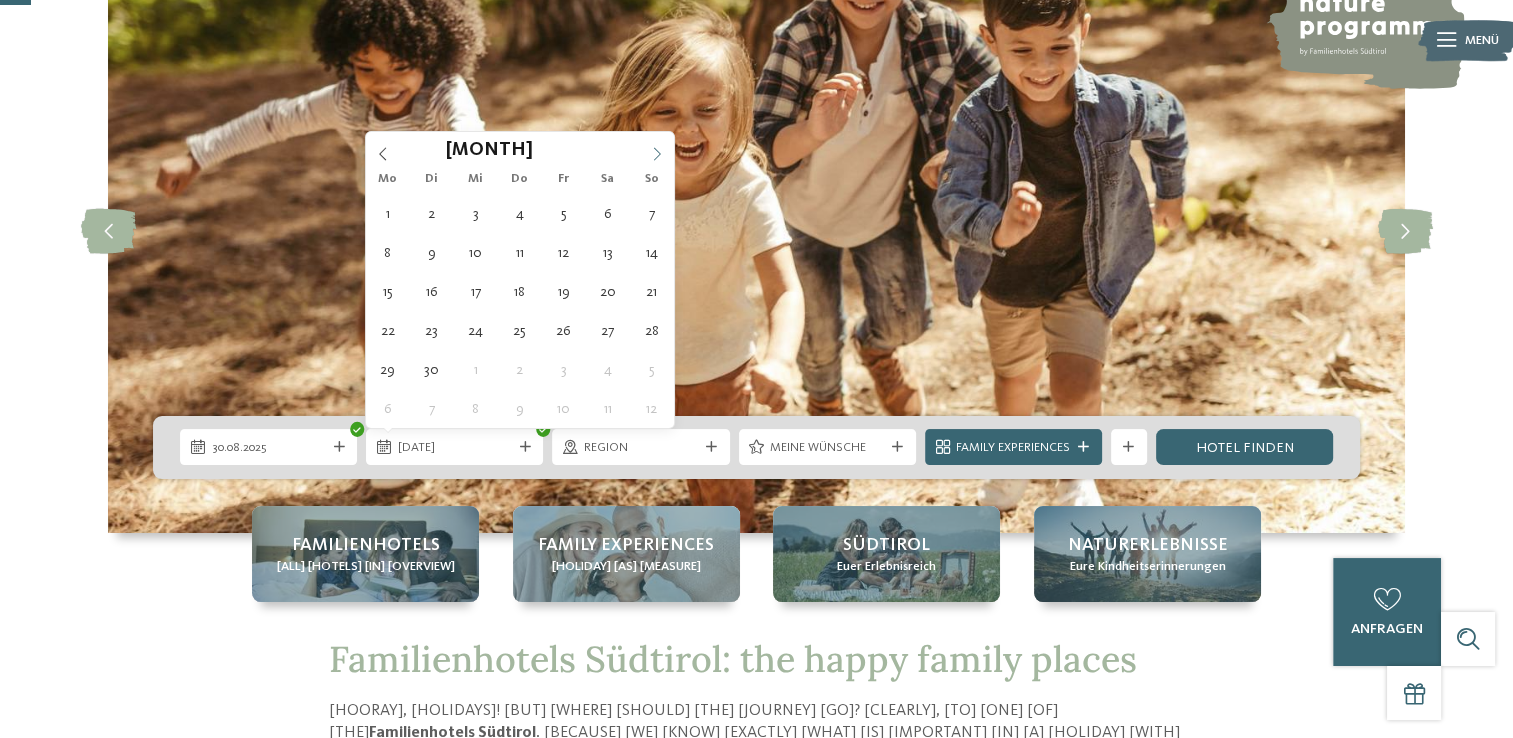 click 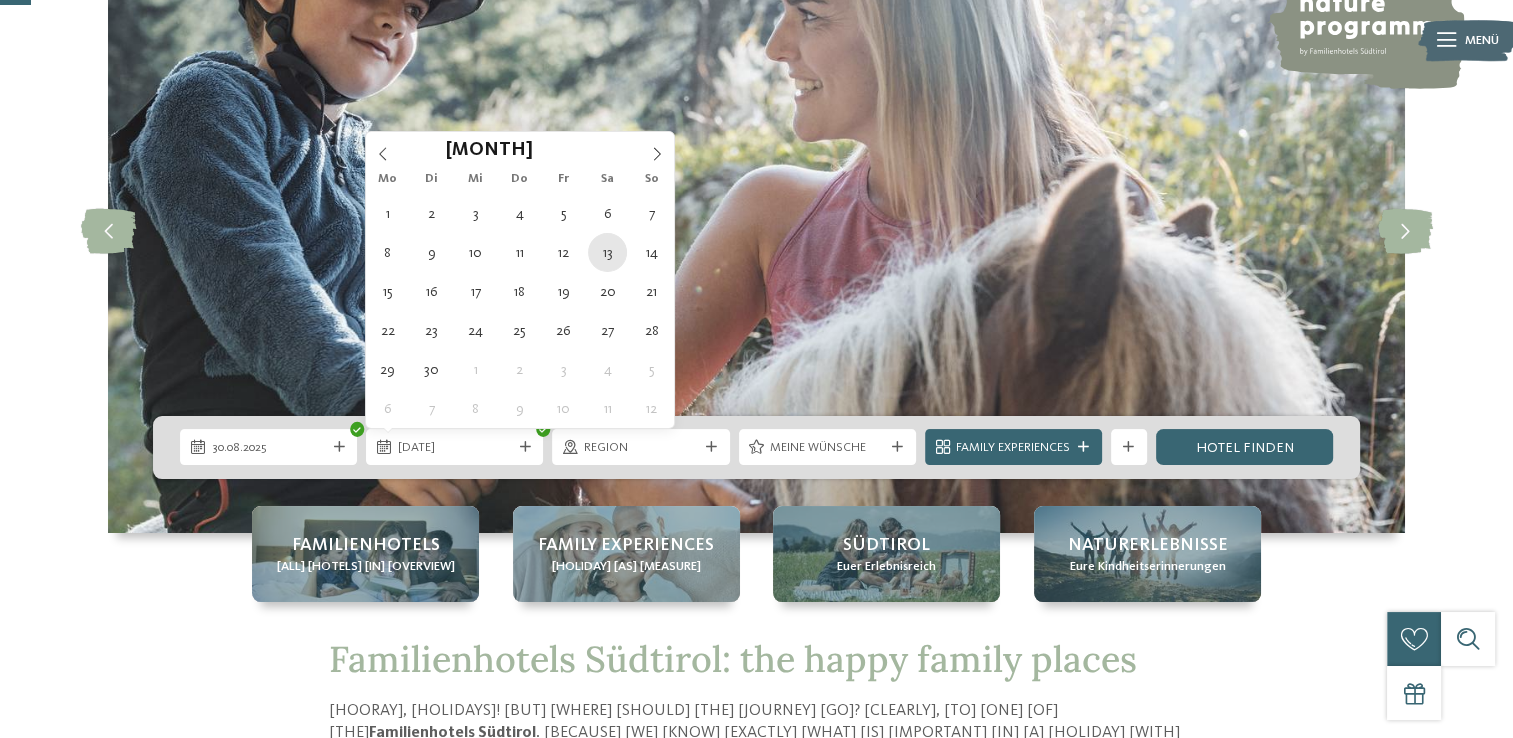 type on "[DATE]" 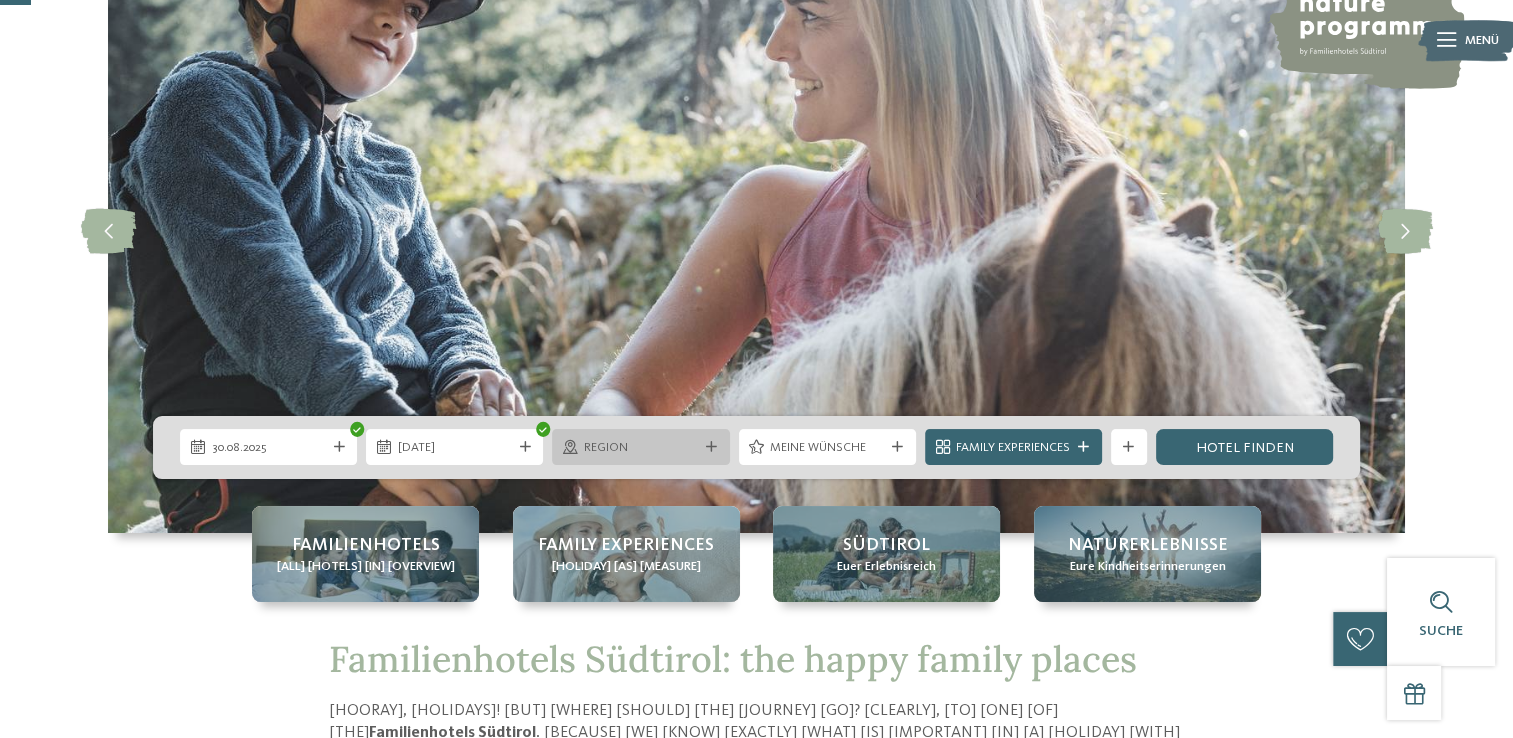 click on "Region" at bounding box center (641, 448) 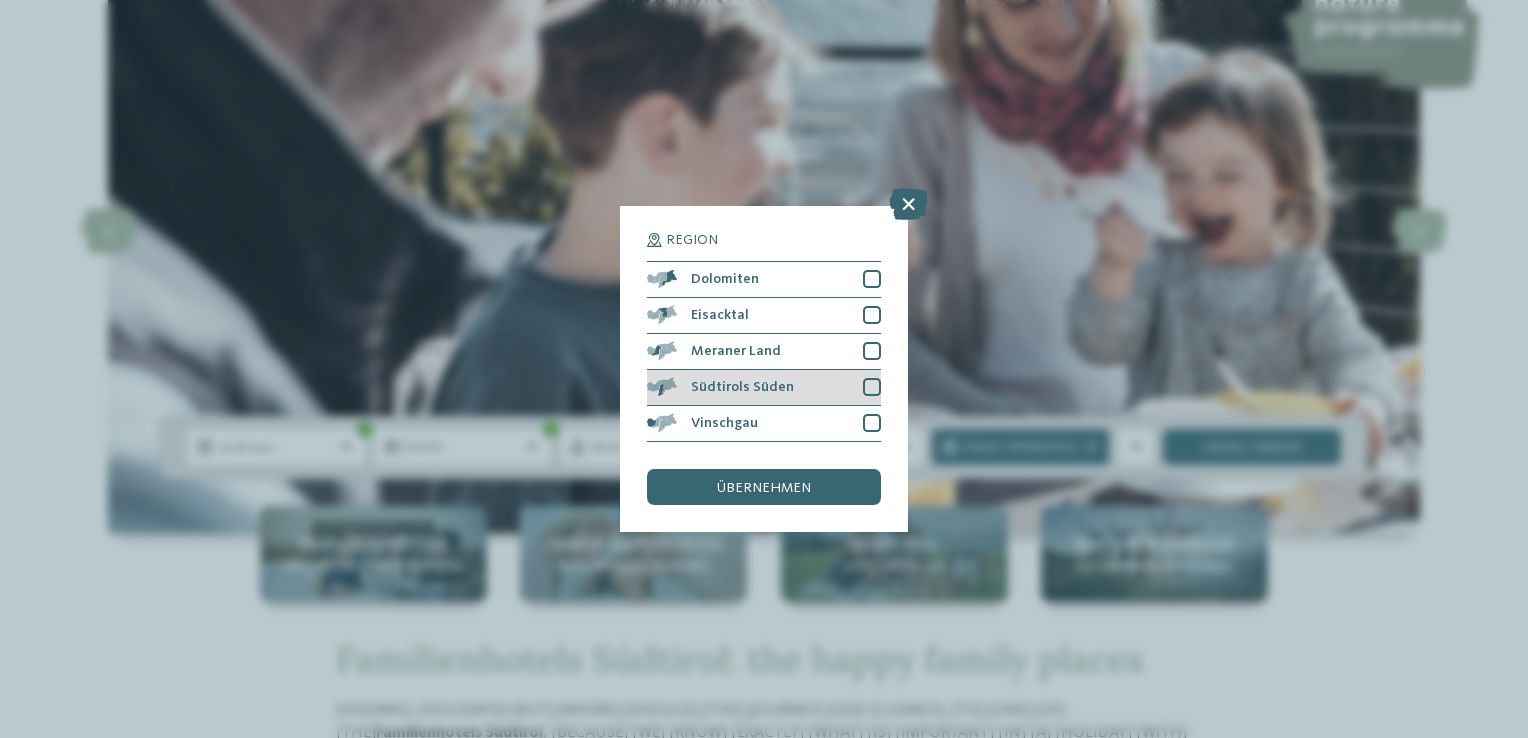 click at bounding box center [872, 387] 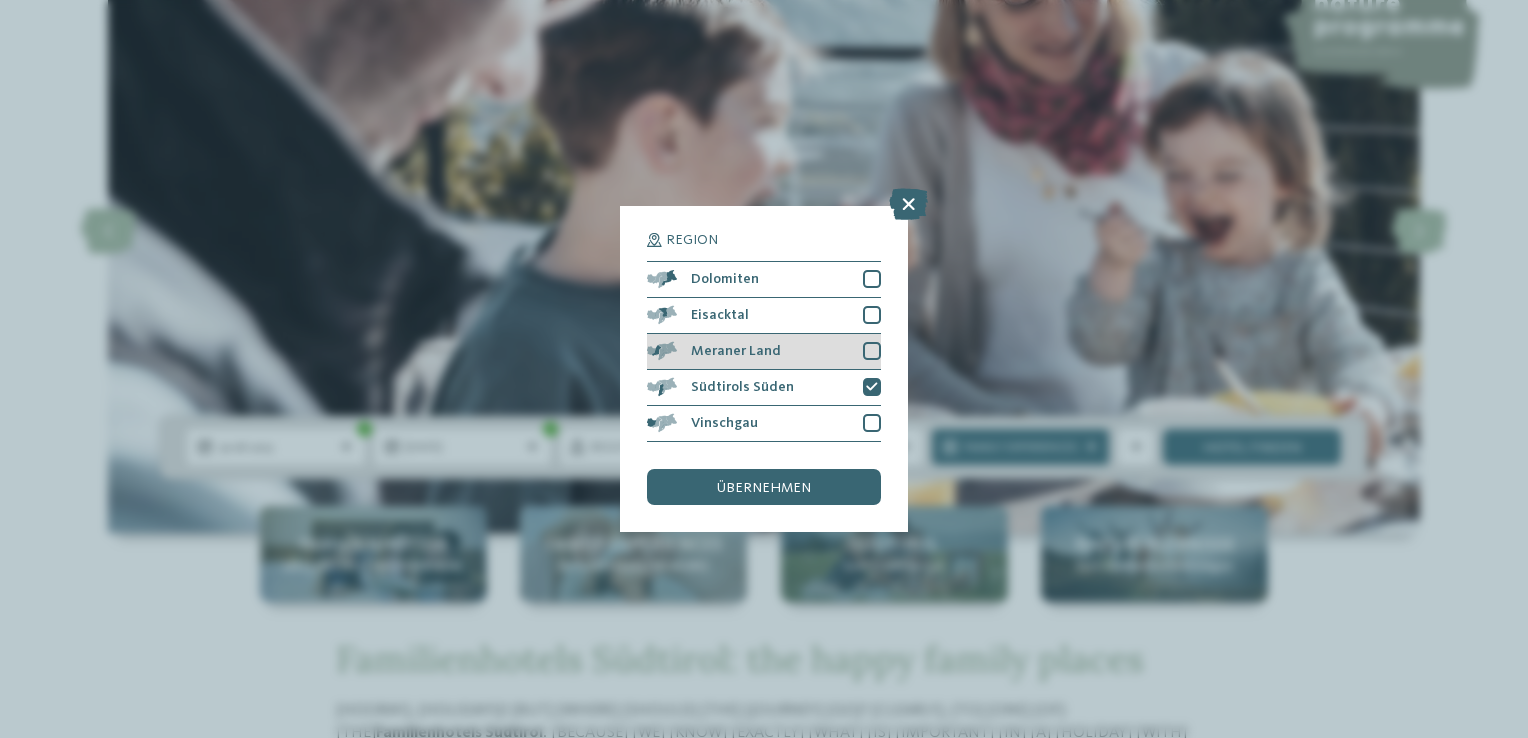 click at bounding box center [872, 351] 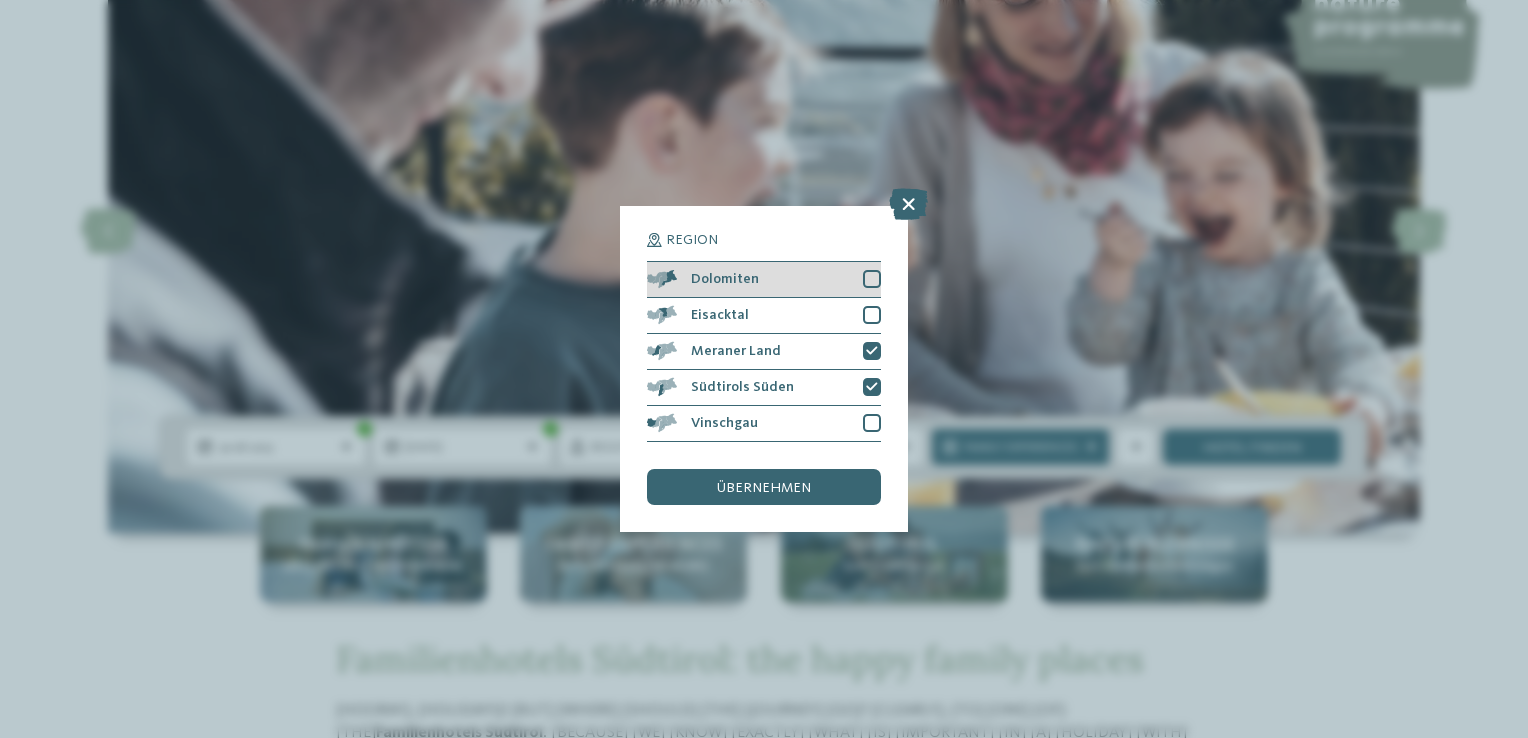 click at bounding box center [872, 279] 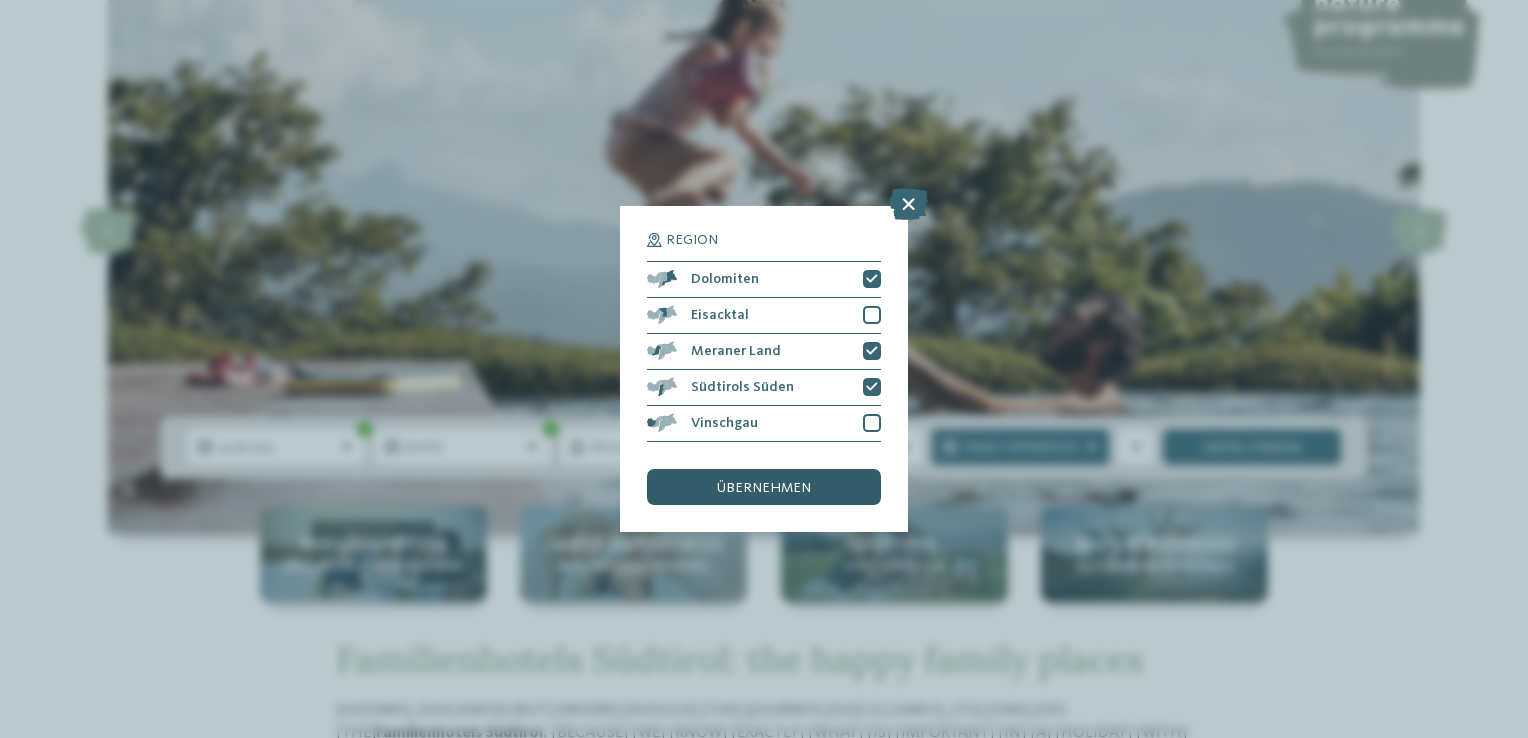 click on "übernehmen" at bounding box center [764, 487] 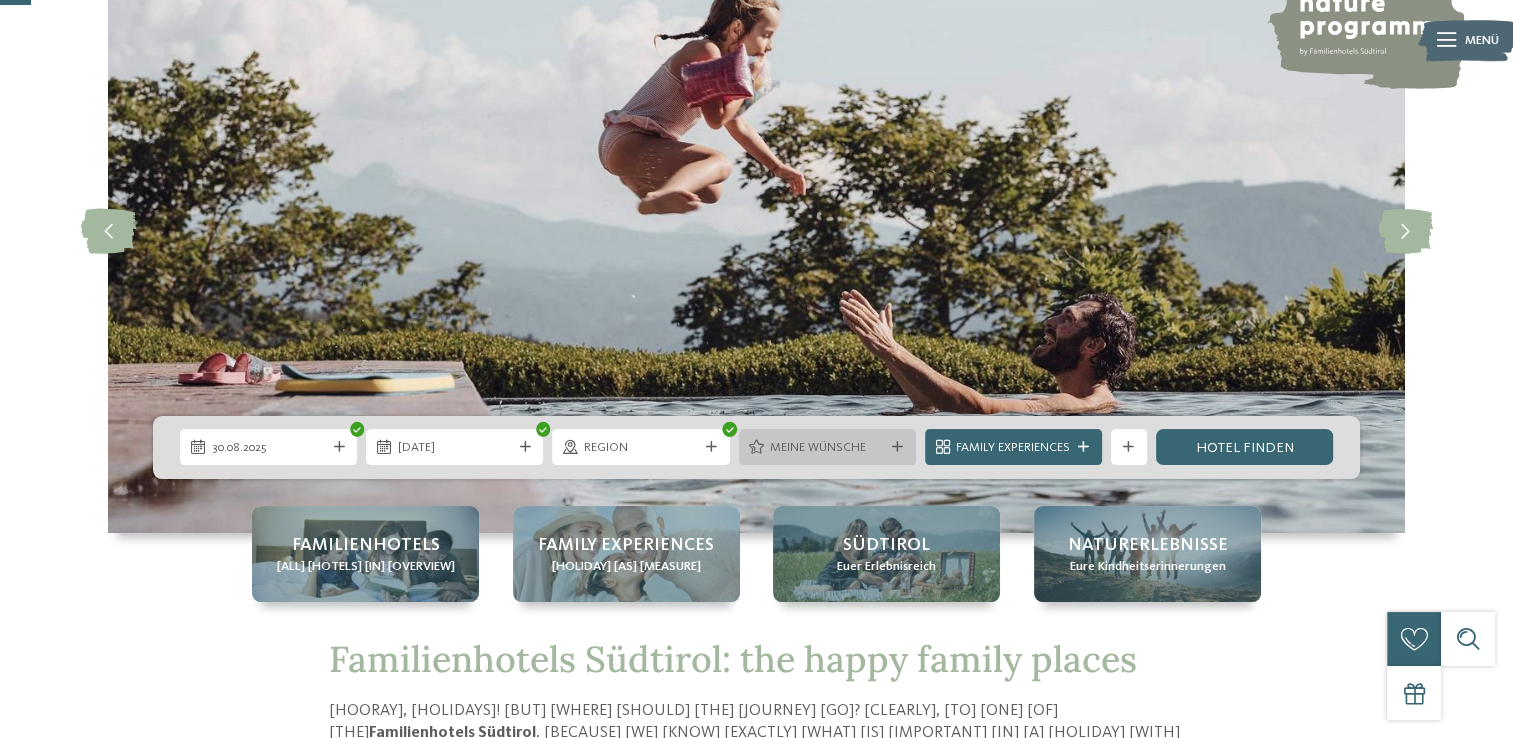 click on "Meine Wünsche" at bounding box center (827, 448) 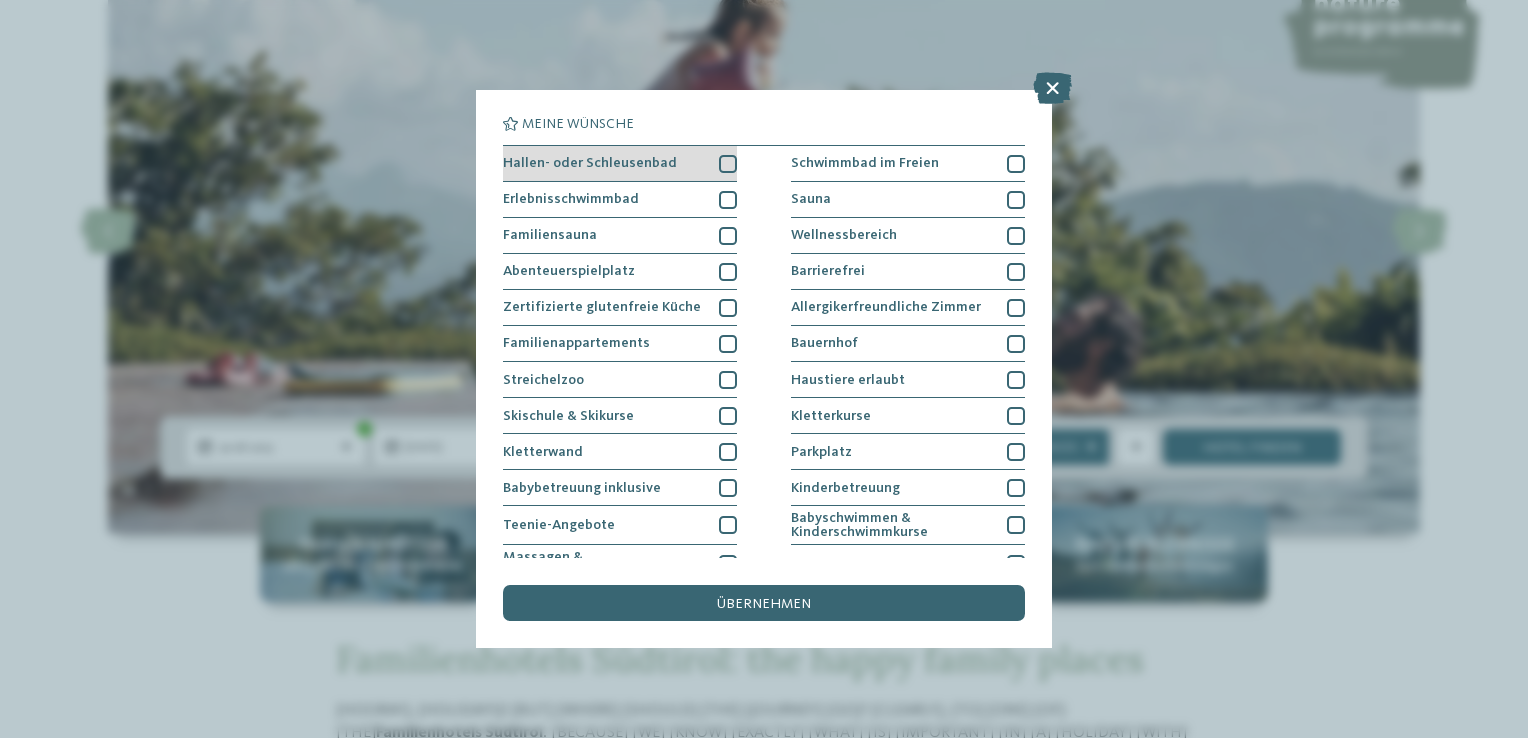 click at bounding box center (728, 164) 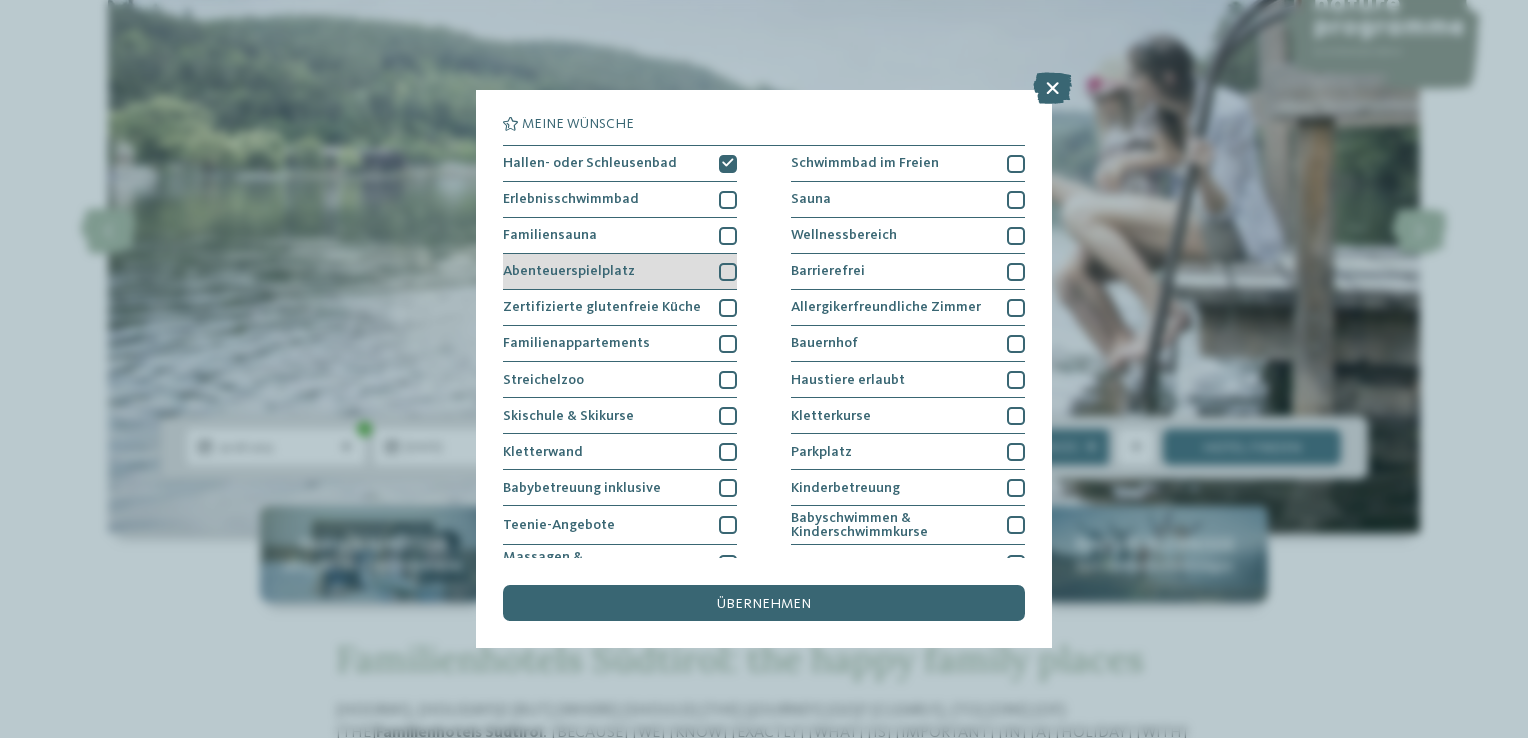 click at bounding box center [728, 272] 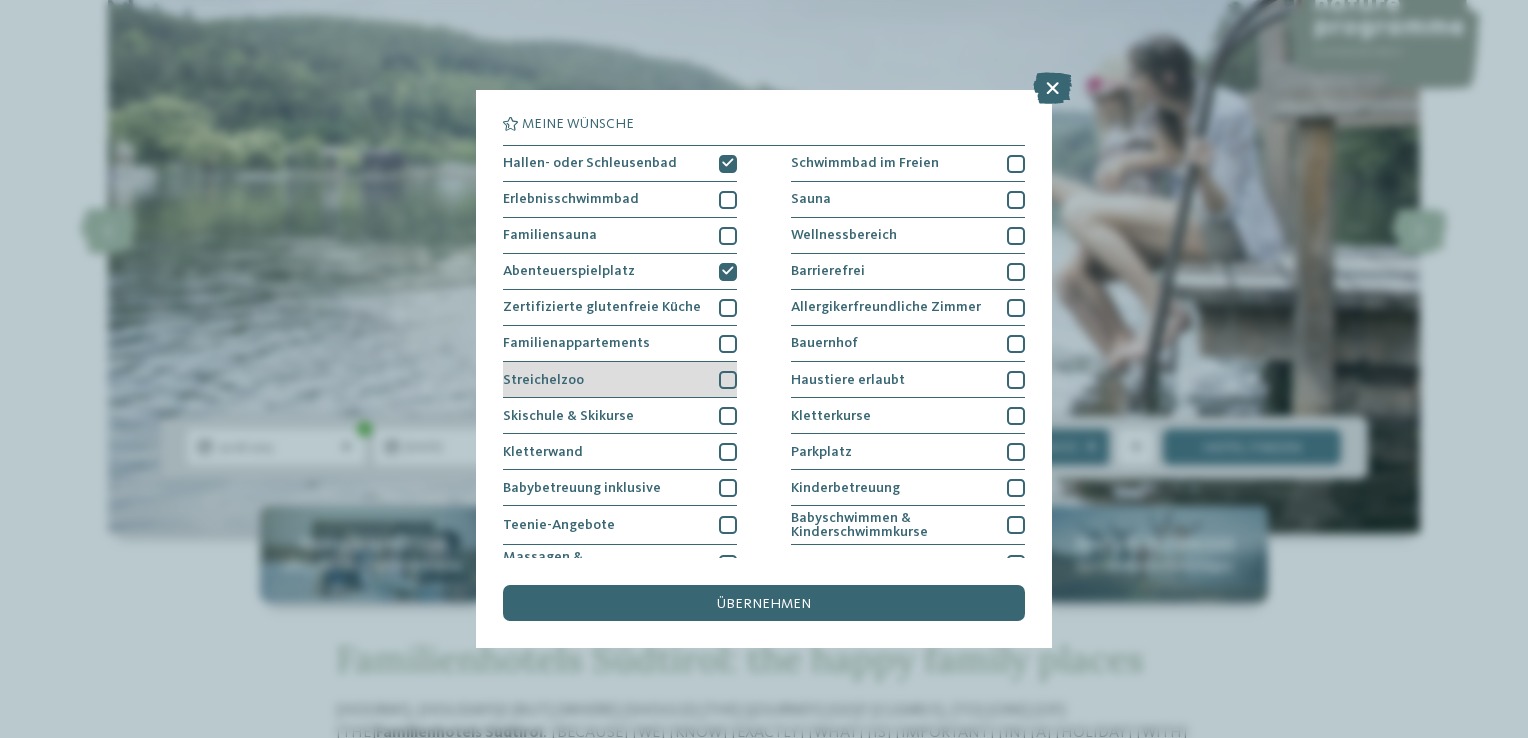 click on "Streichelzoo" at bounding box center [620, 380] 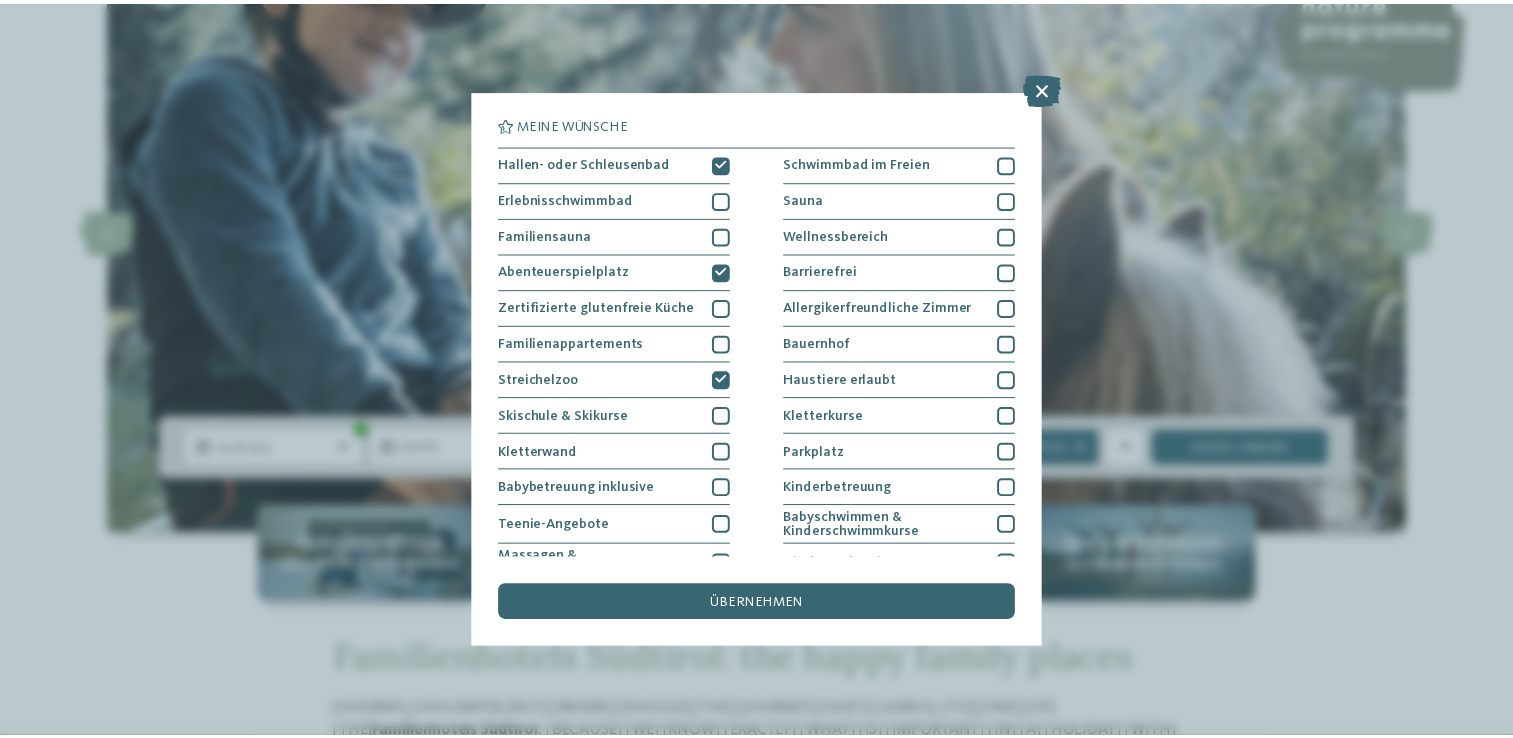 scroll, scrollTop: 0, scrollLeft: 0, axis: both 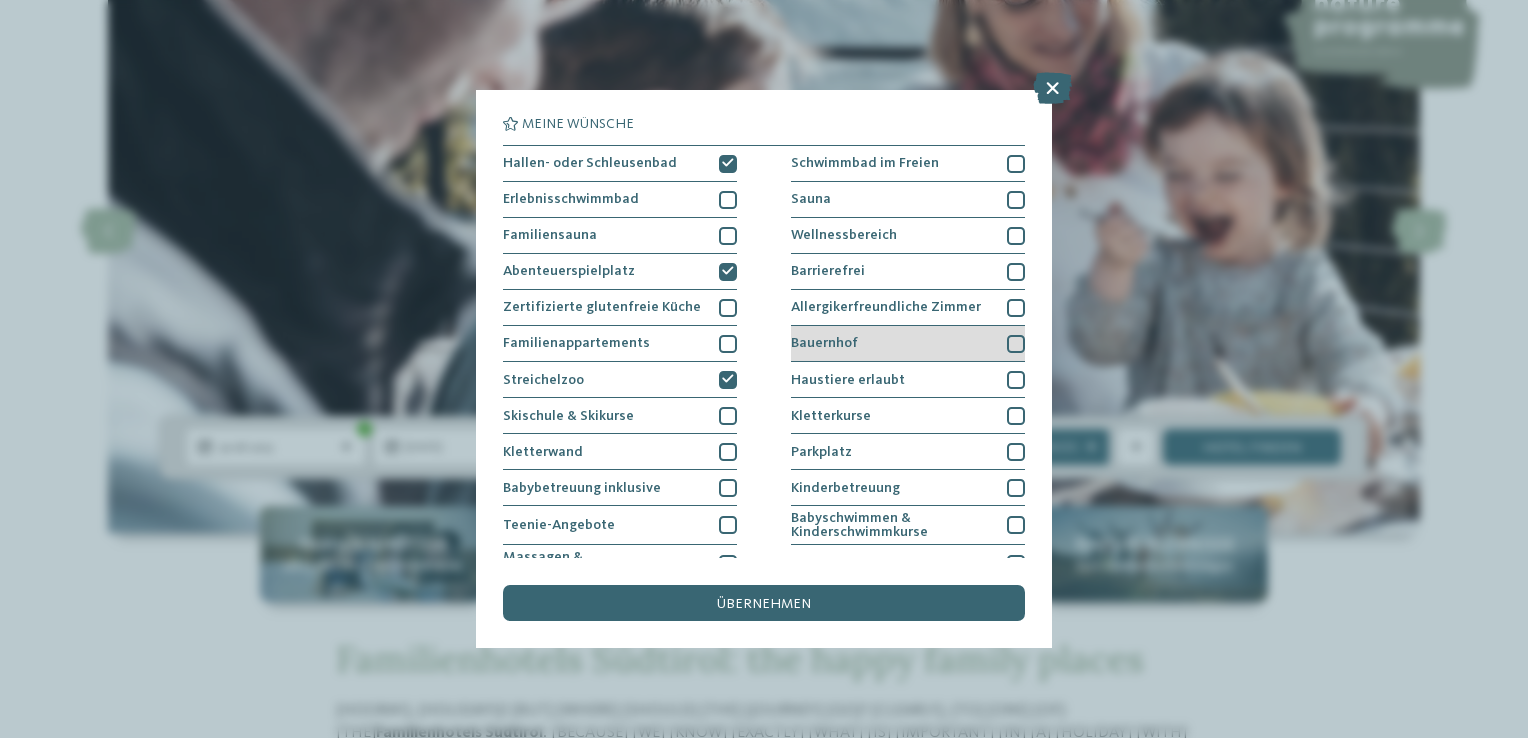 click at bounding box center [1016, 344] 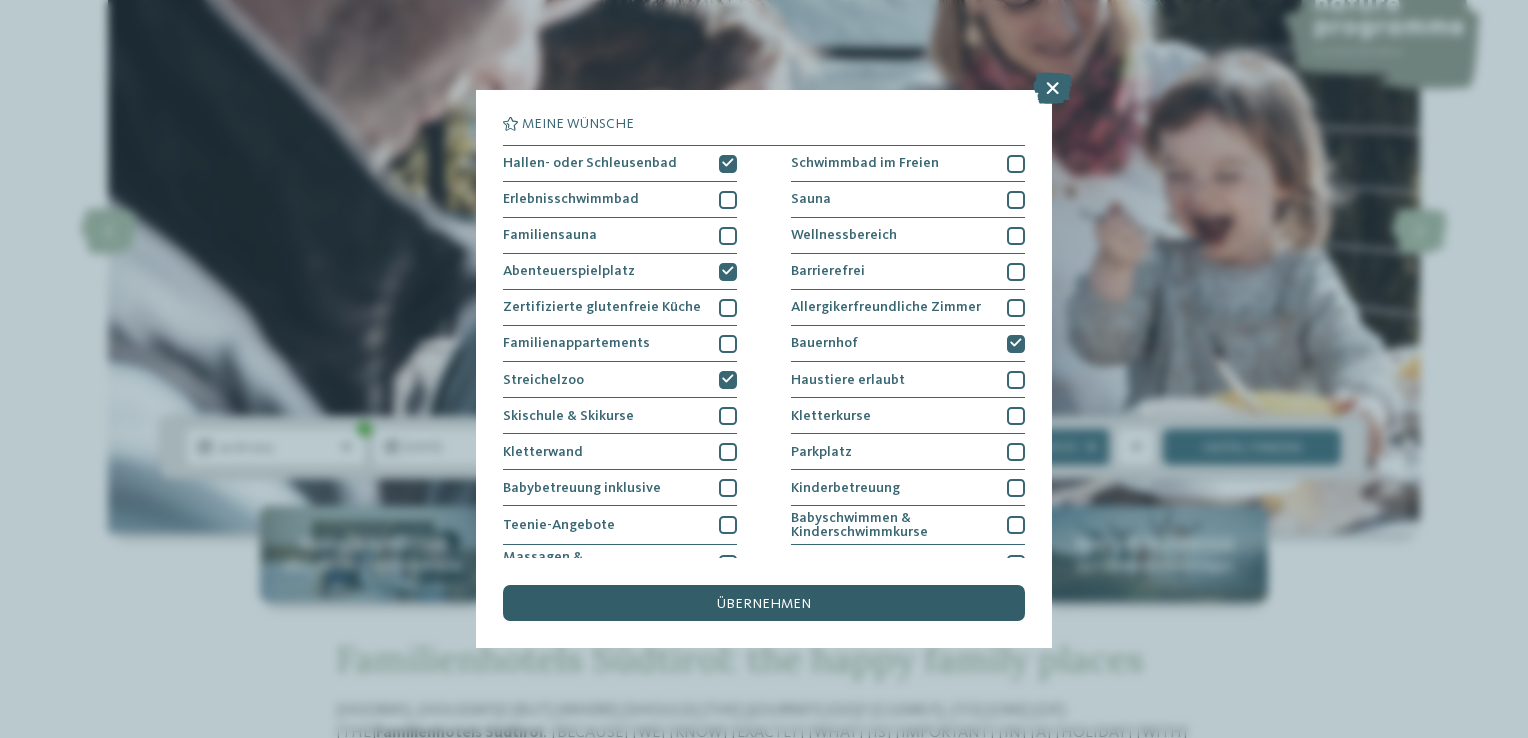 click on "übernehmen" at bounding box center (764, 604) 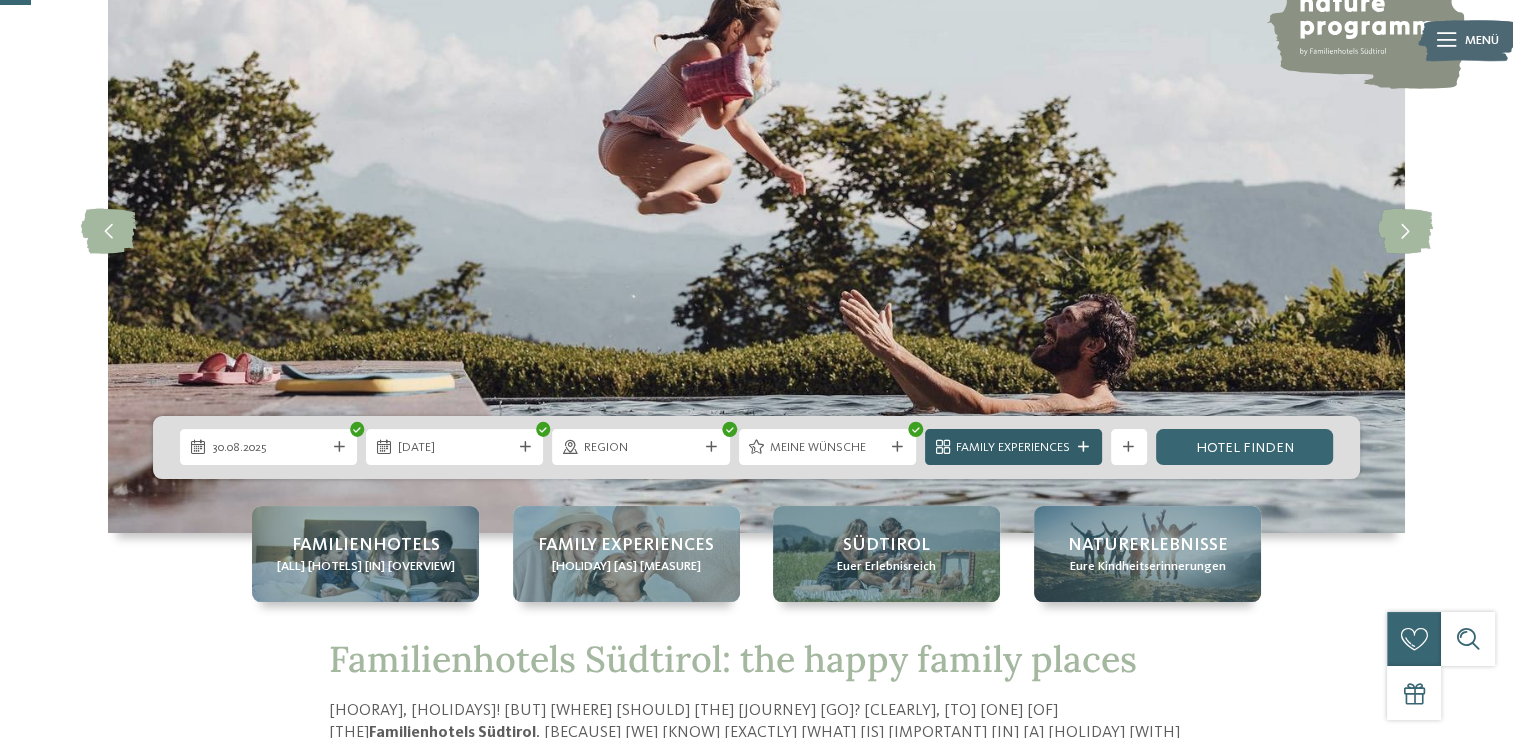 click on "Family Experiences" at bounding box center (1013, 448) 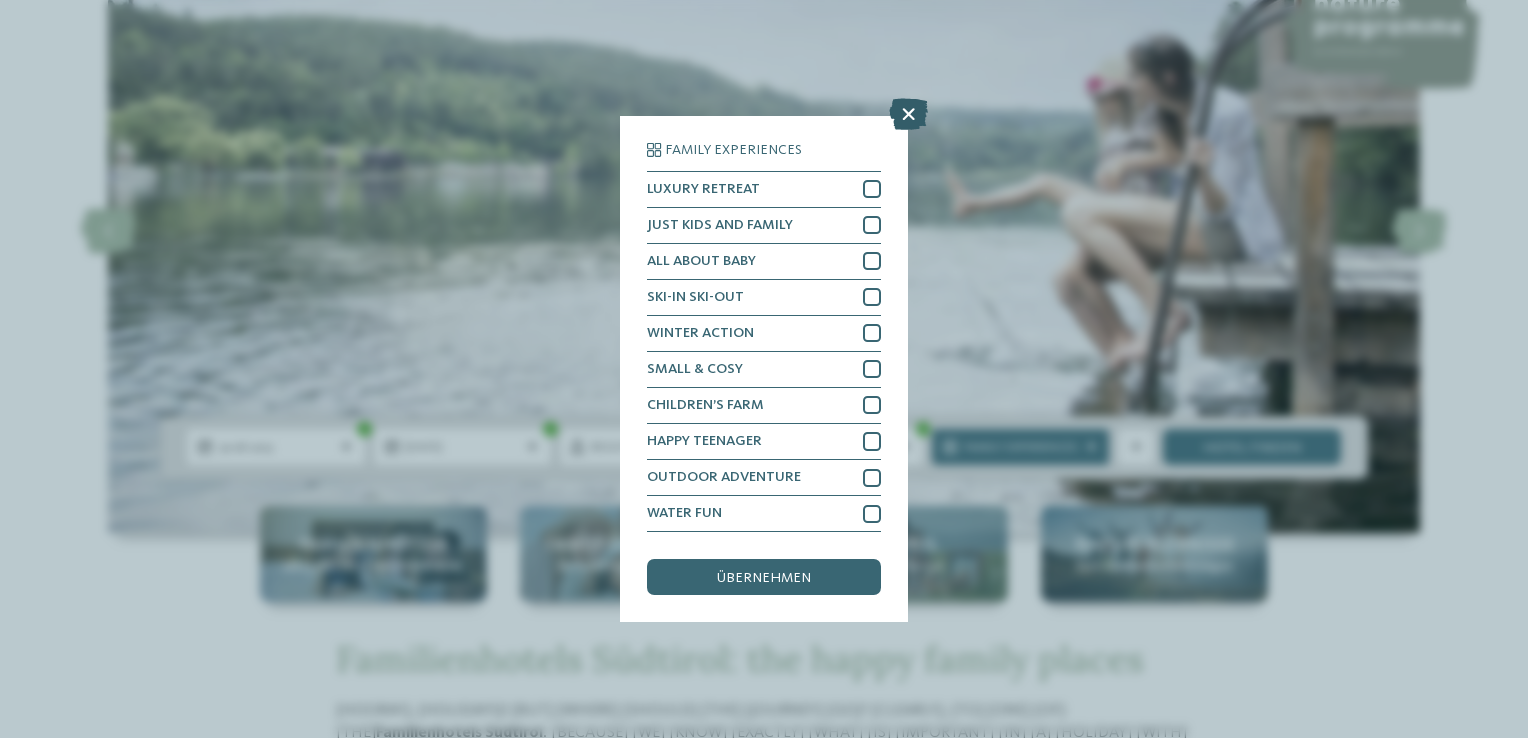 click at bounding box center (908, 114) 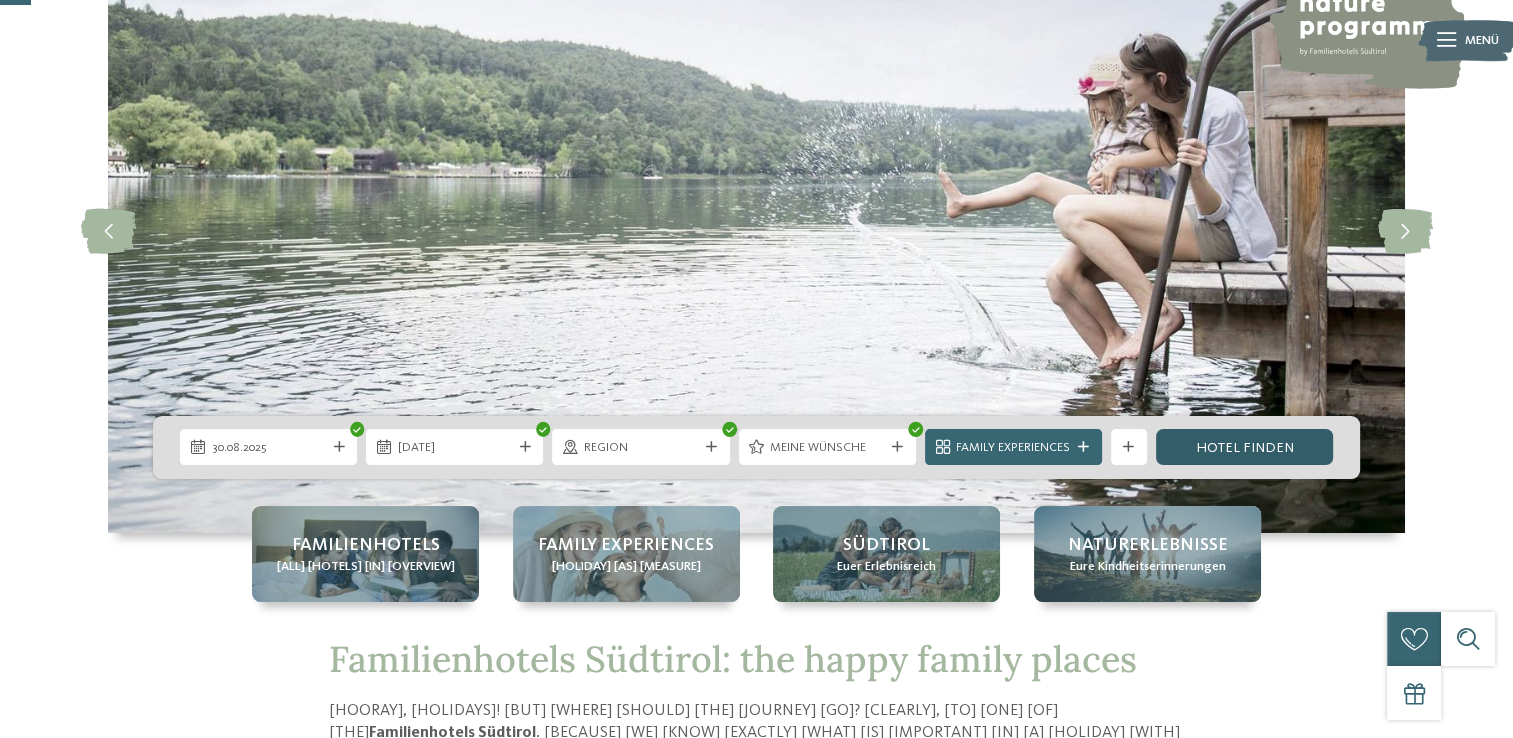 click on "Hotel finden" at bounding box center (1244, 447) 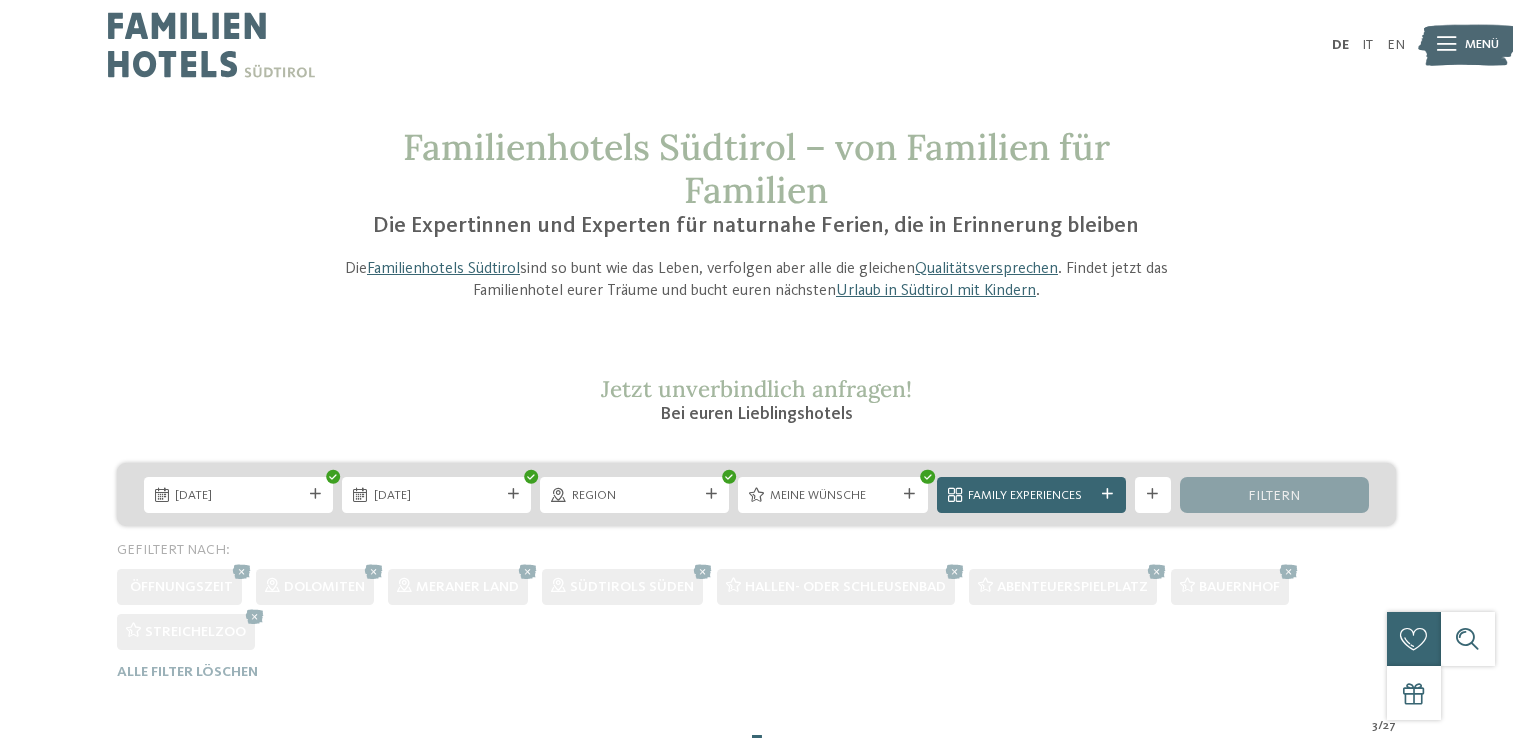scroll, scrollTop: 0, scrollLeft: 0, axis: both 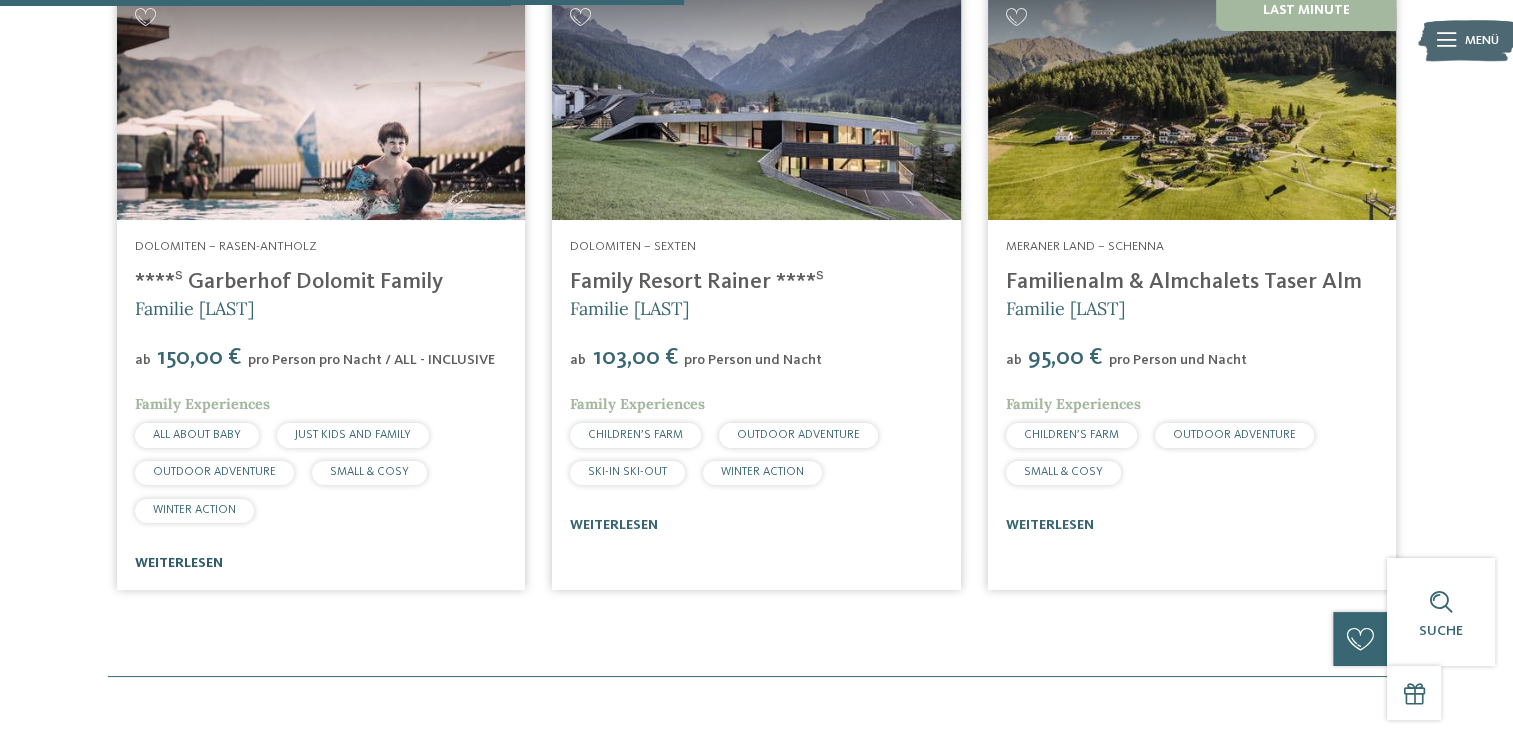 click on "weiterlesen" at bounding box center (179, 563) 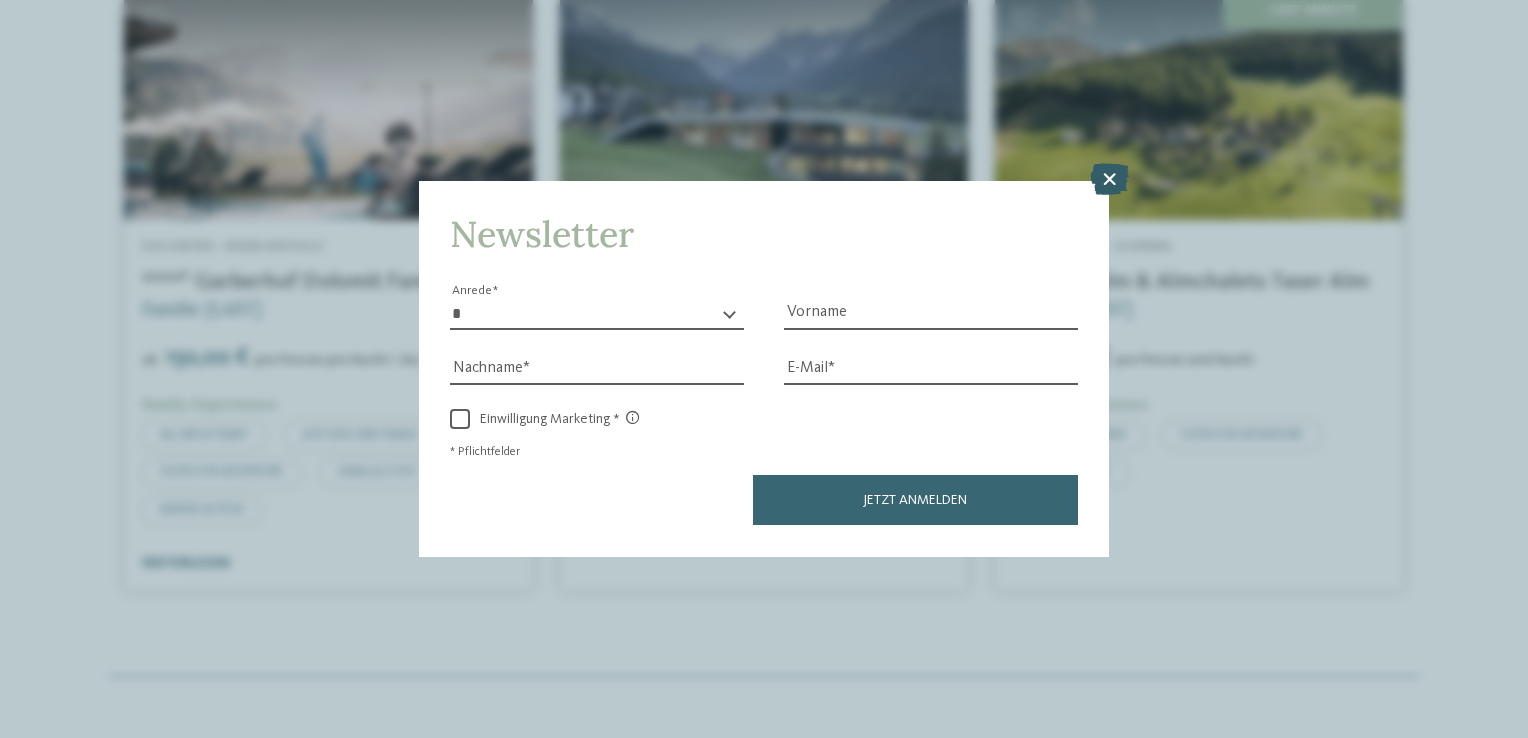 click at bounding box center (1109, 180) 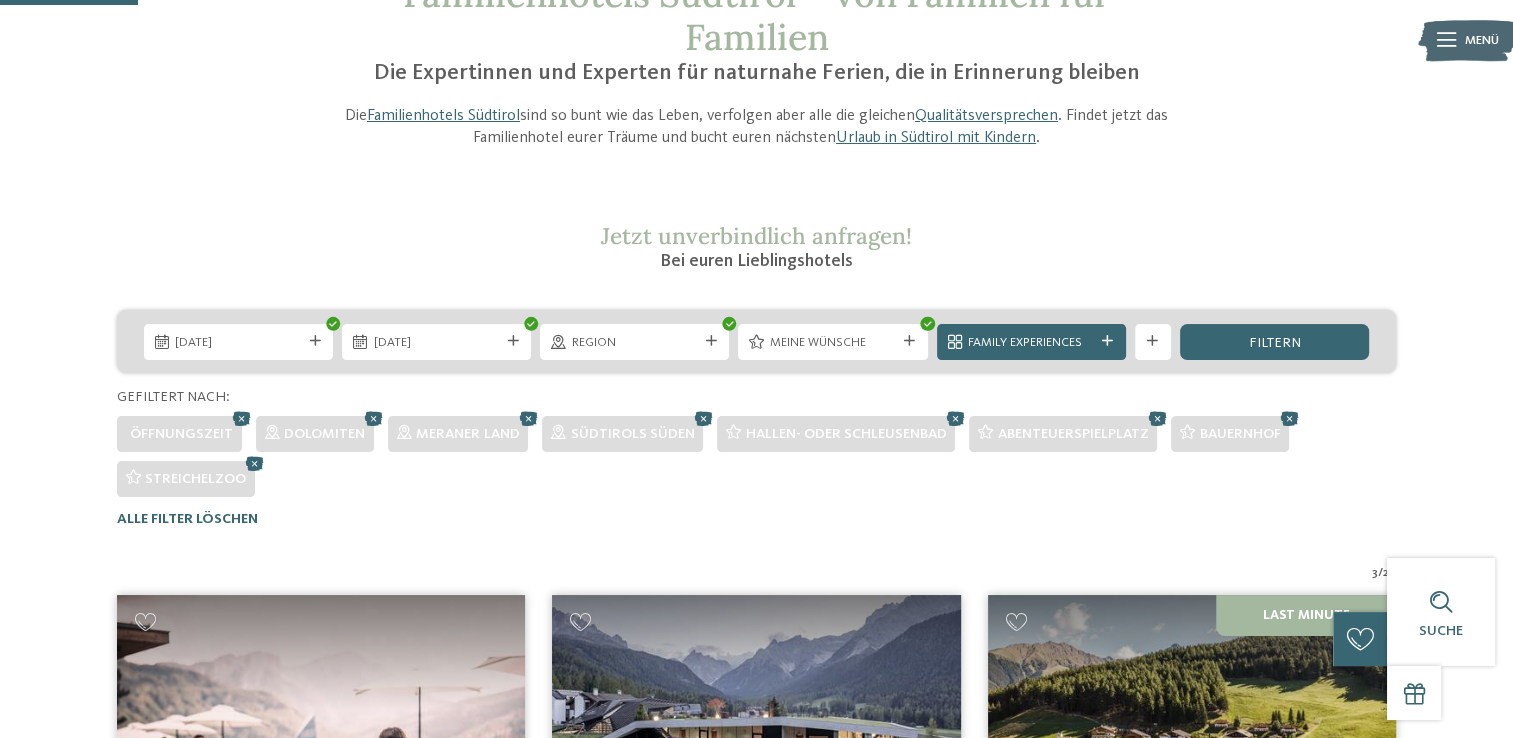 scroll, scrollTop: 0, scrollLeft: 0, axis: both 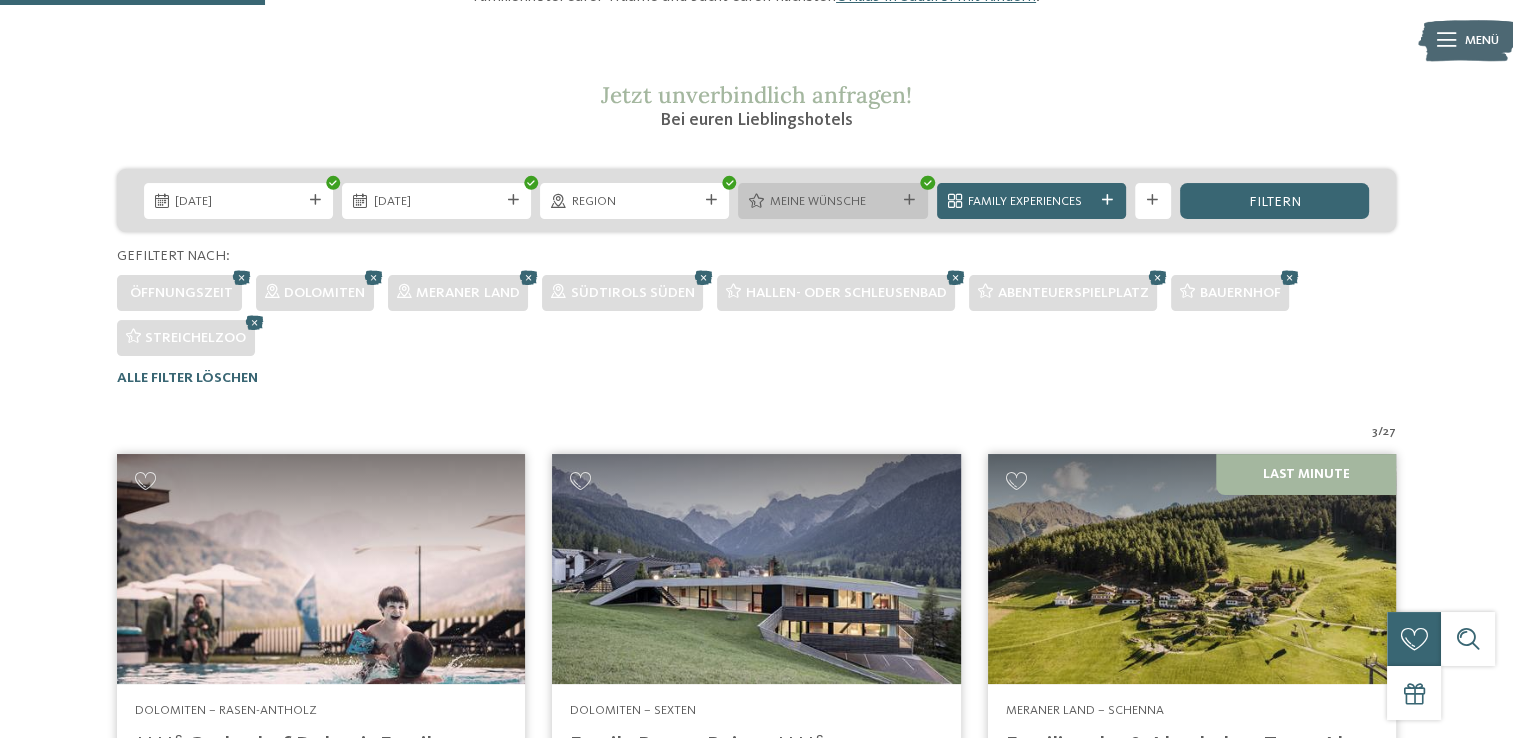 click at bounding box center (909, 200) 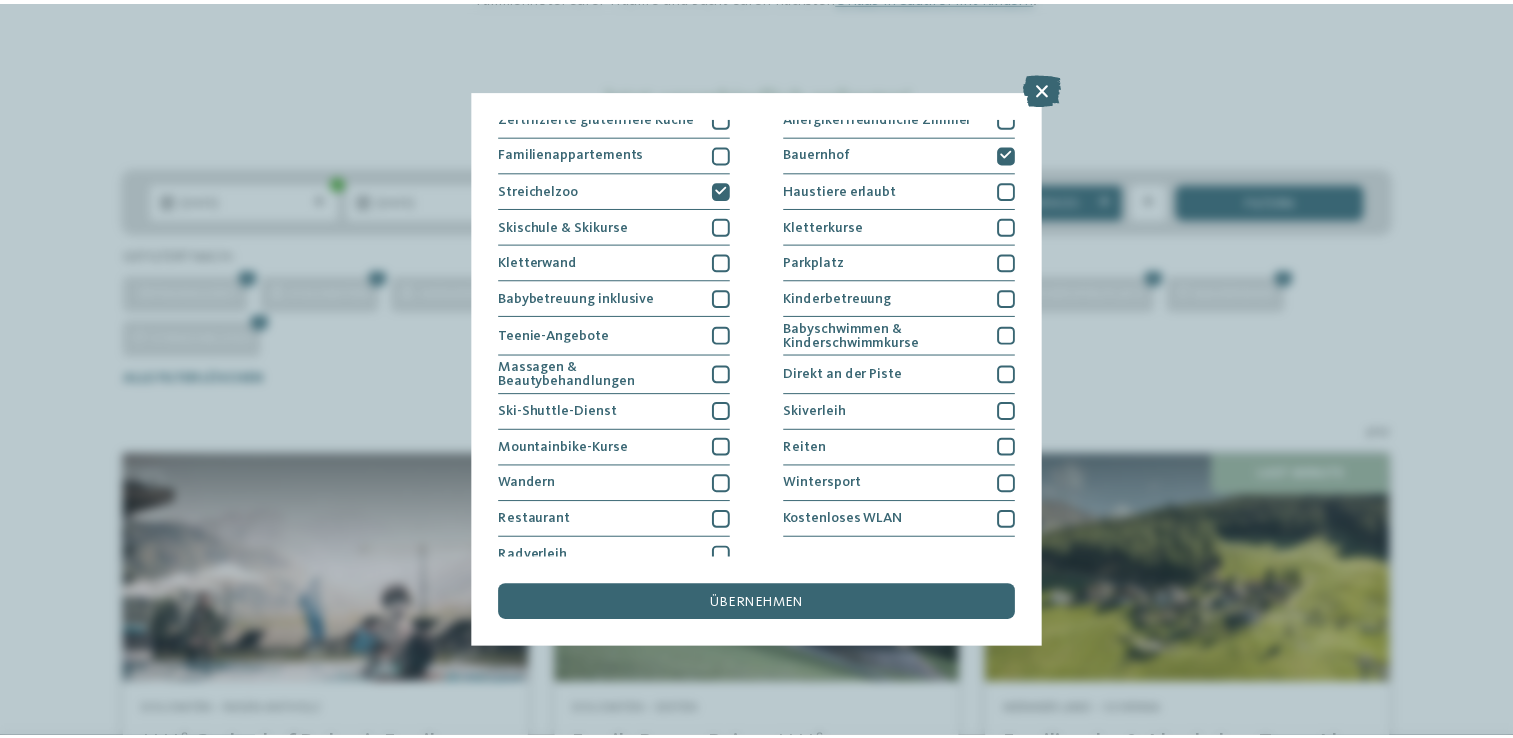 scroll, scrollTop: 204, scrollLeft: 0, axis: vertical 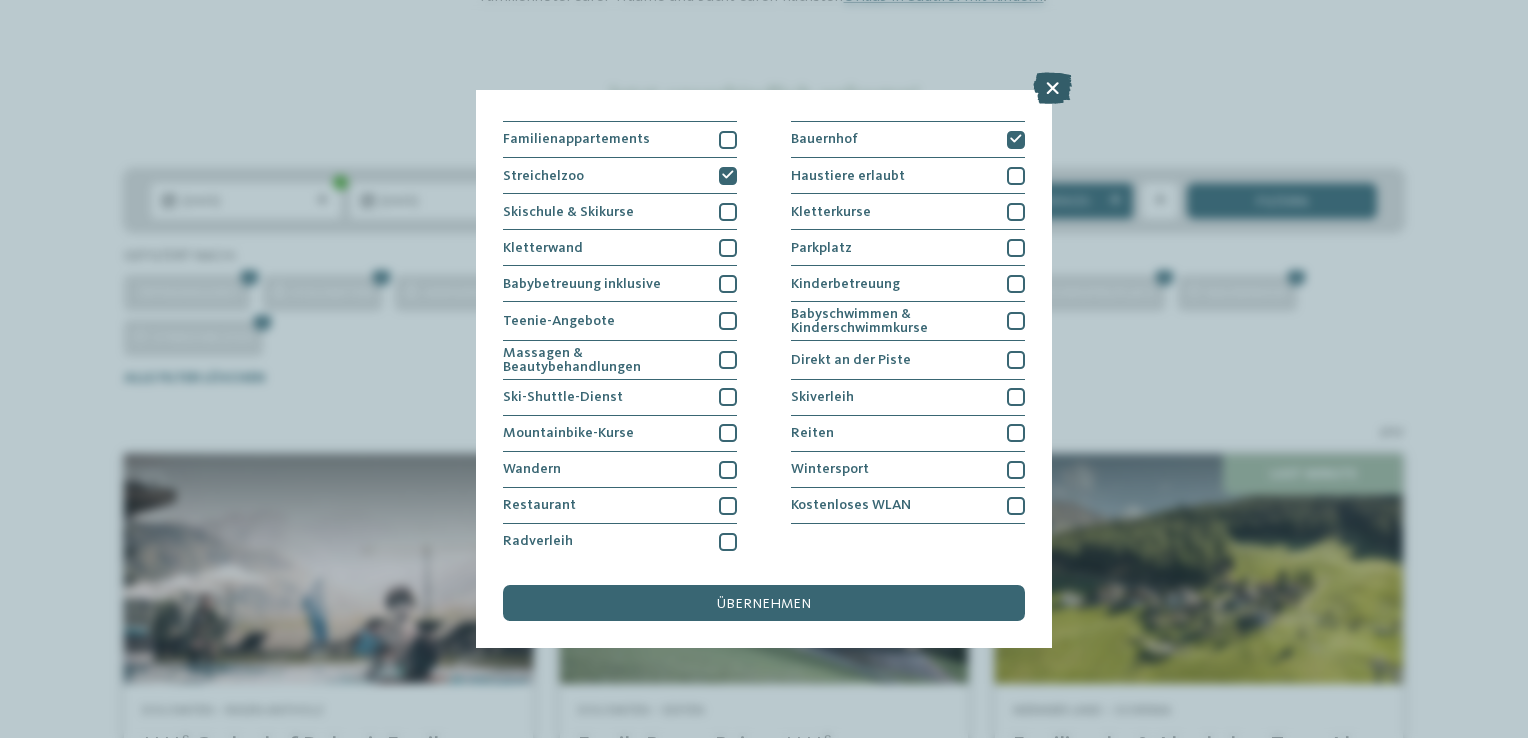 click at bounding box center [1052, 88] 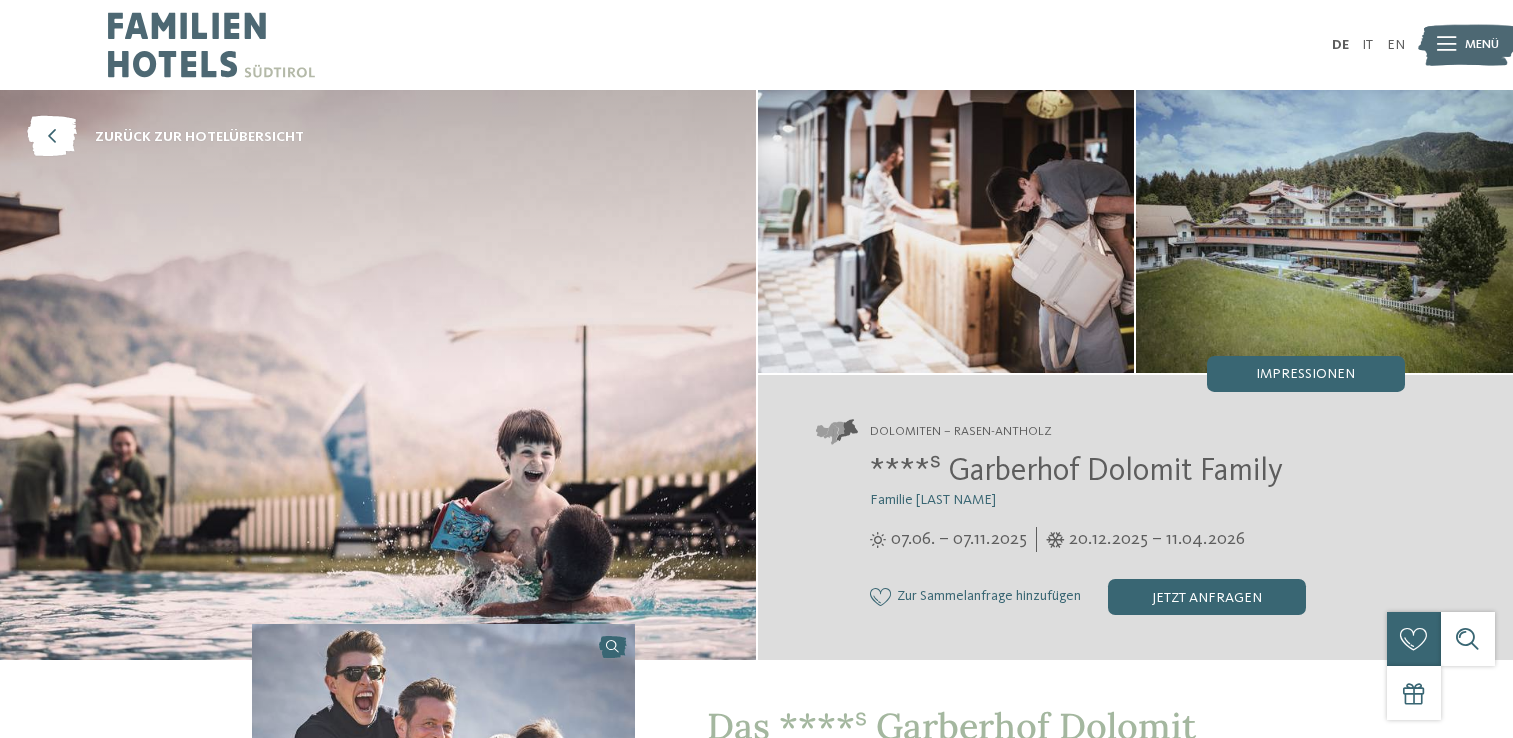 scroll, scrollTop: 0, scrollLeft: 0, axis: both 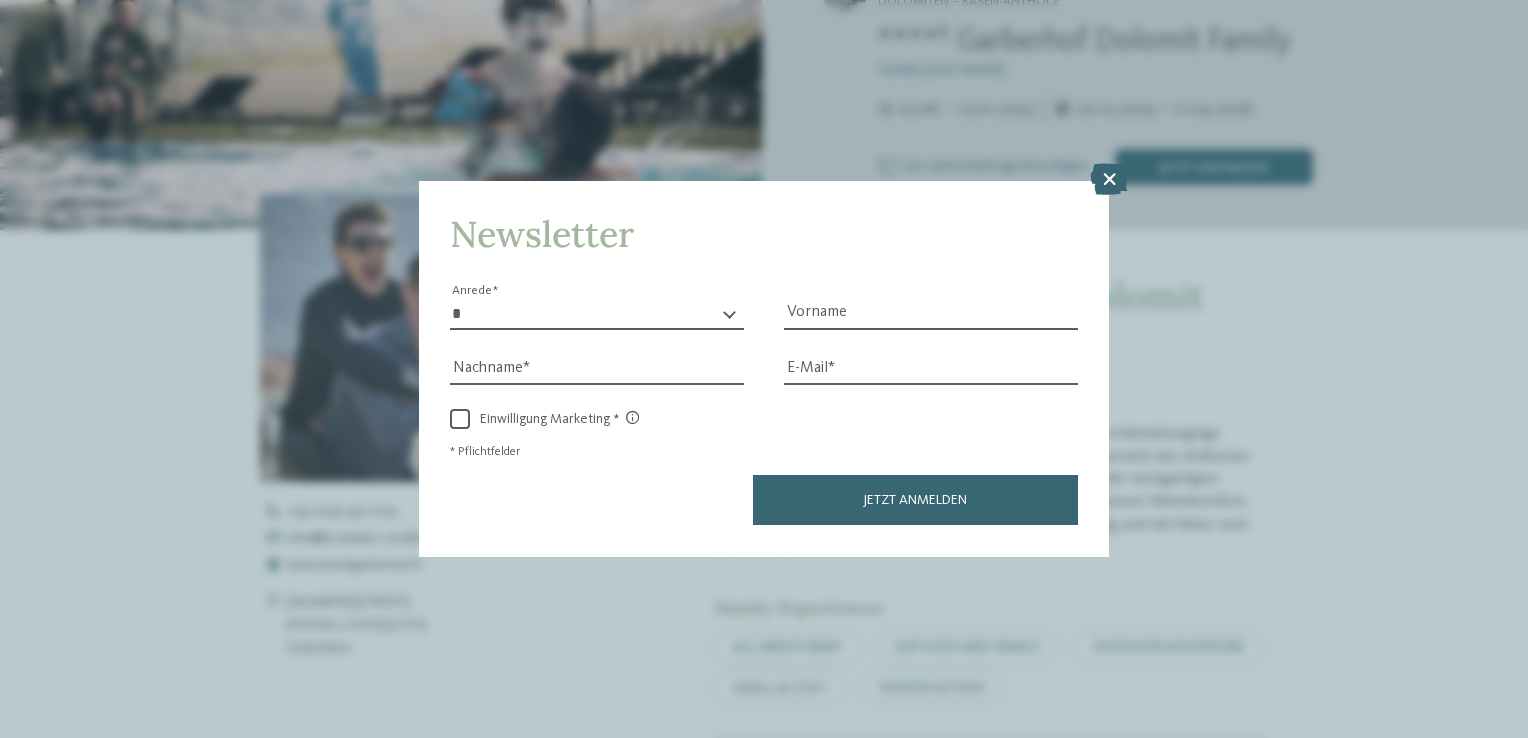 click on "Newsletter
* **** **** ******* ******
Anrede
Vorname
Nachname
Link" at bounding box center (764, 369) 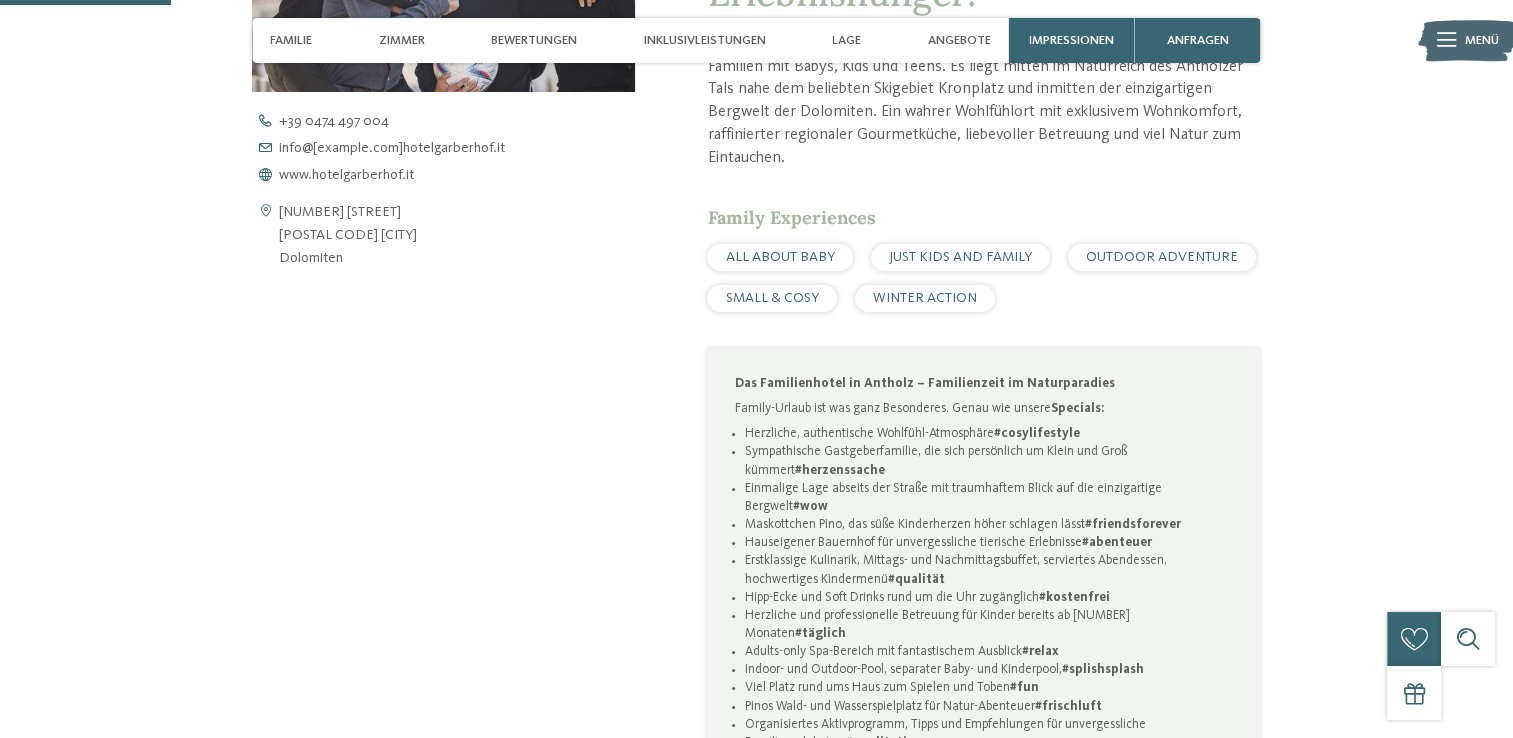scroll, scrollTop: 866, scrollLeft: 0, axis: vertical 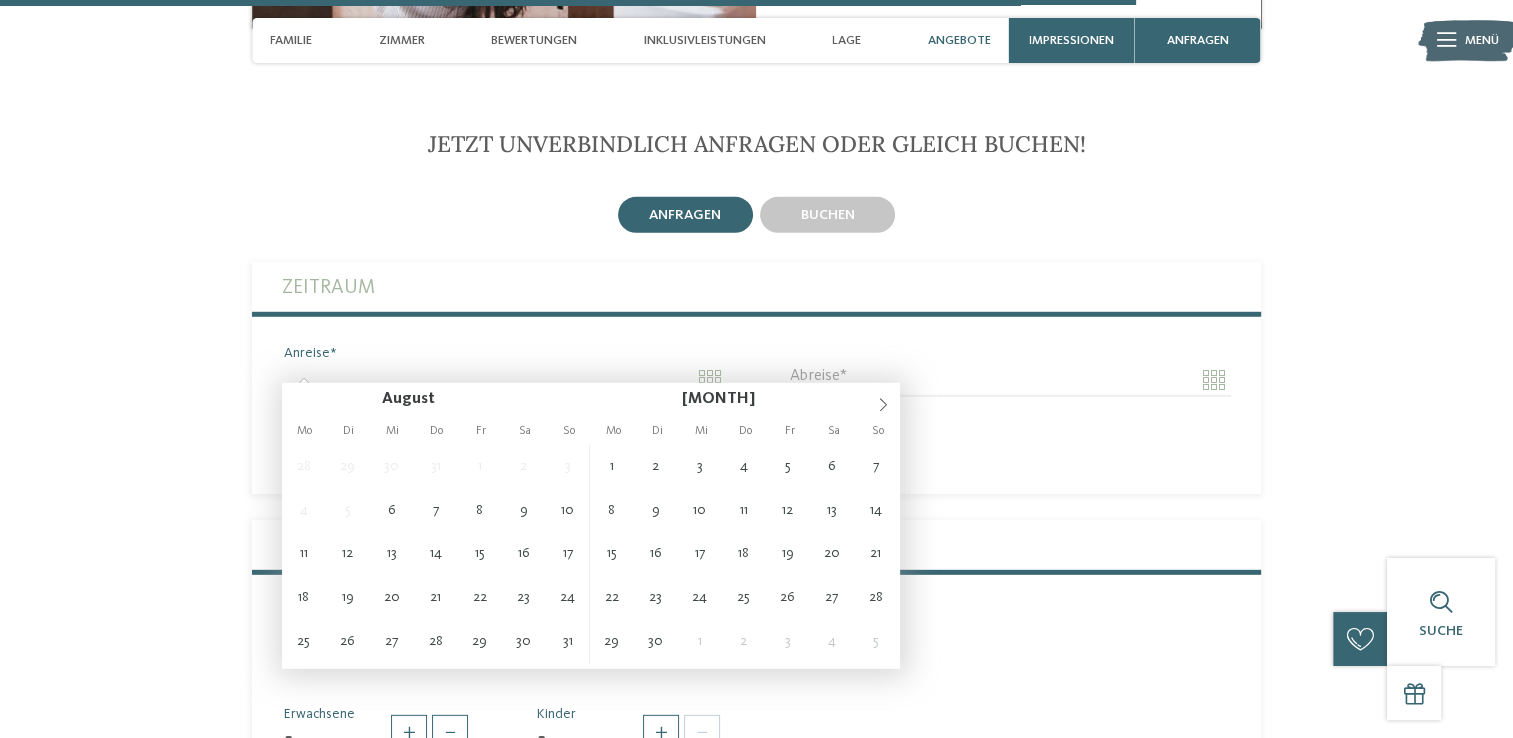click on "Anreise" at bounding box center (504, 380) 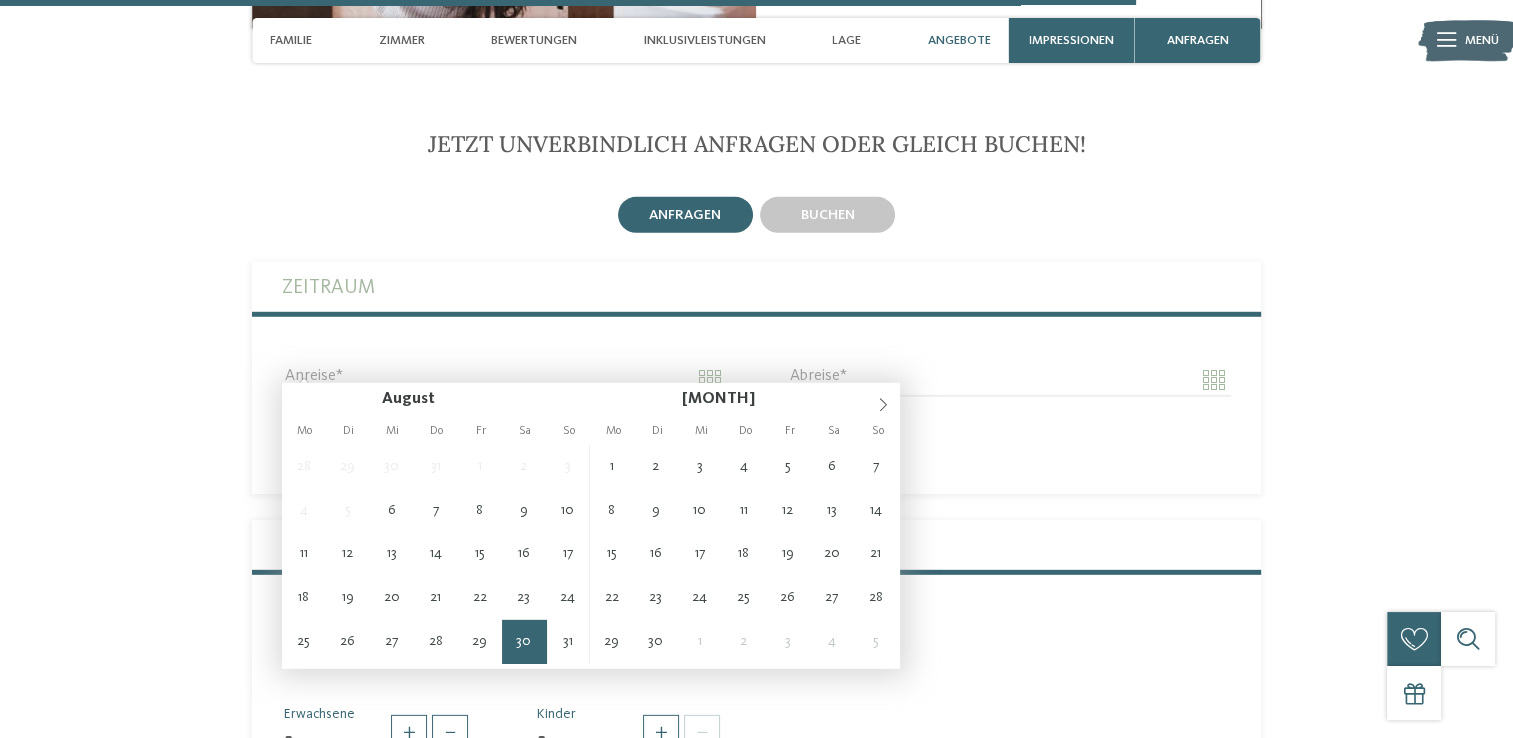 type on "**********" 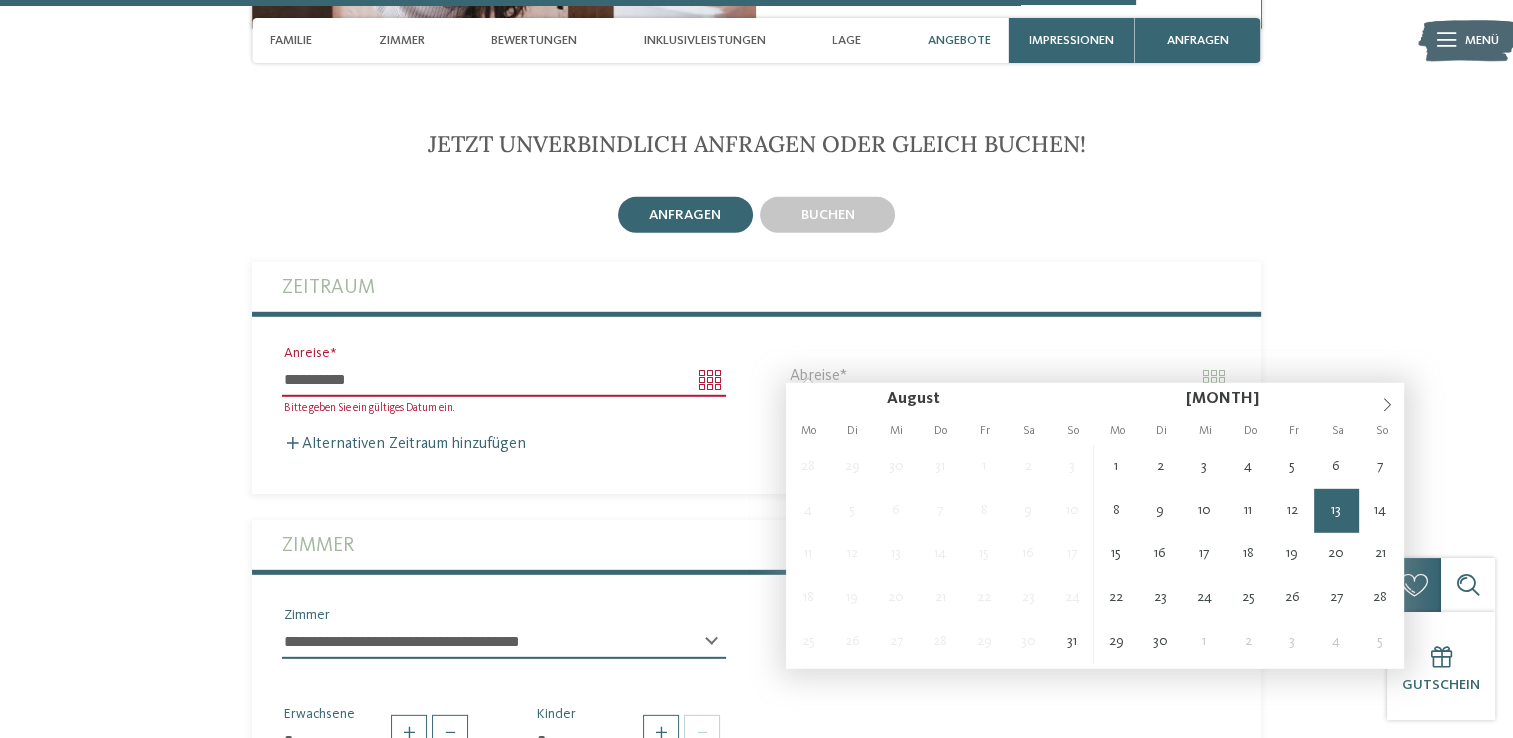 type on "**********" 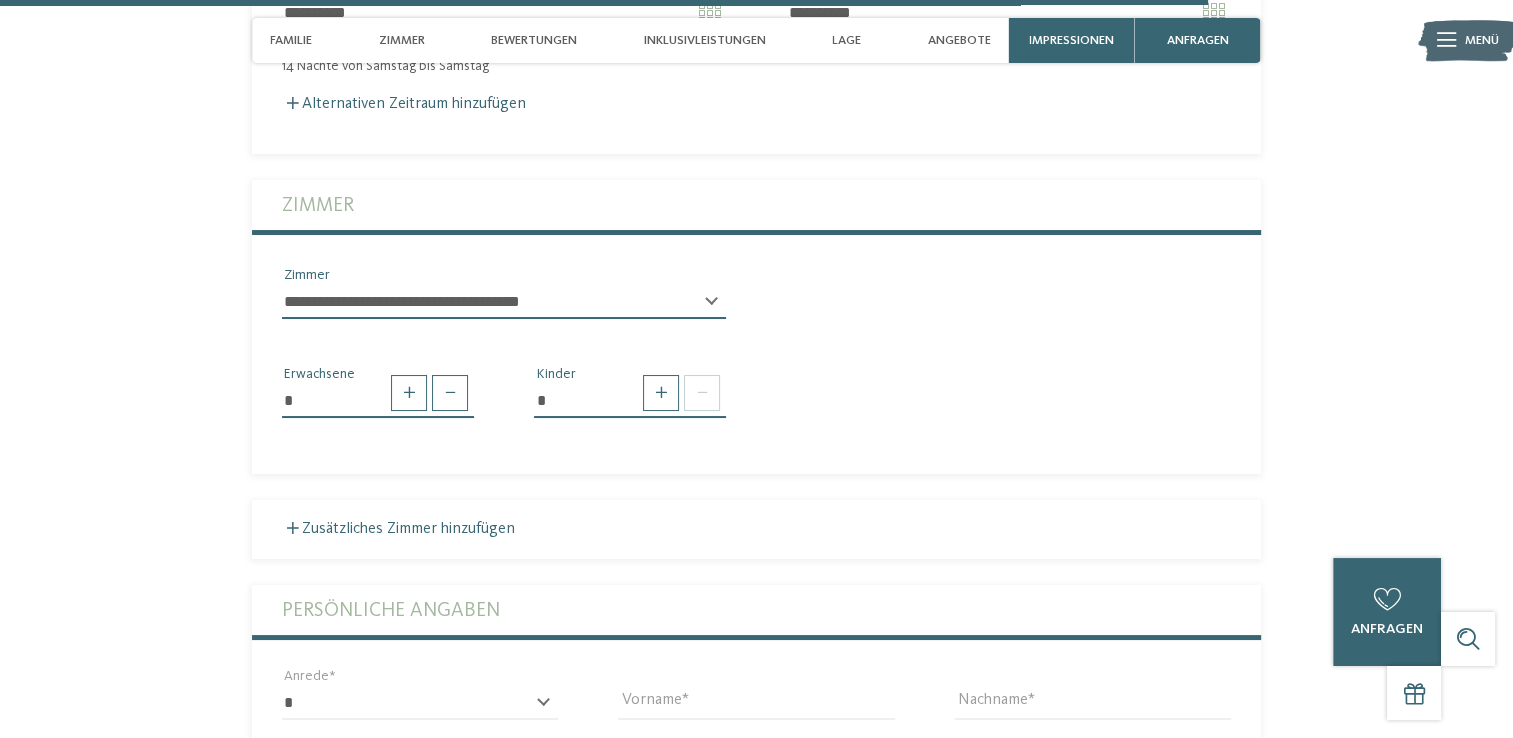 scroll, scrollTop: 5995, scrollLeft: 0, axis: vertical 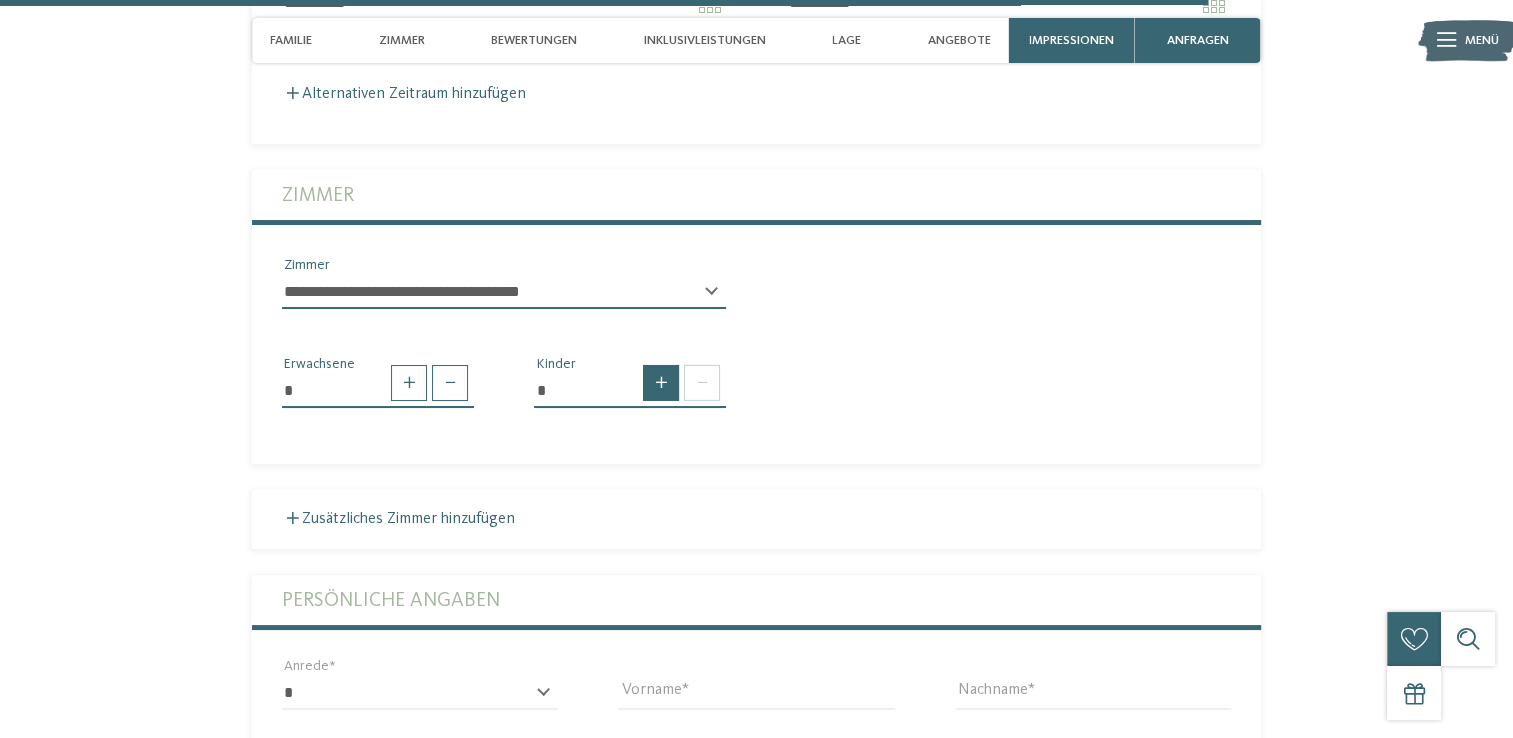 click at bounding box center [661, 383] 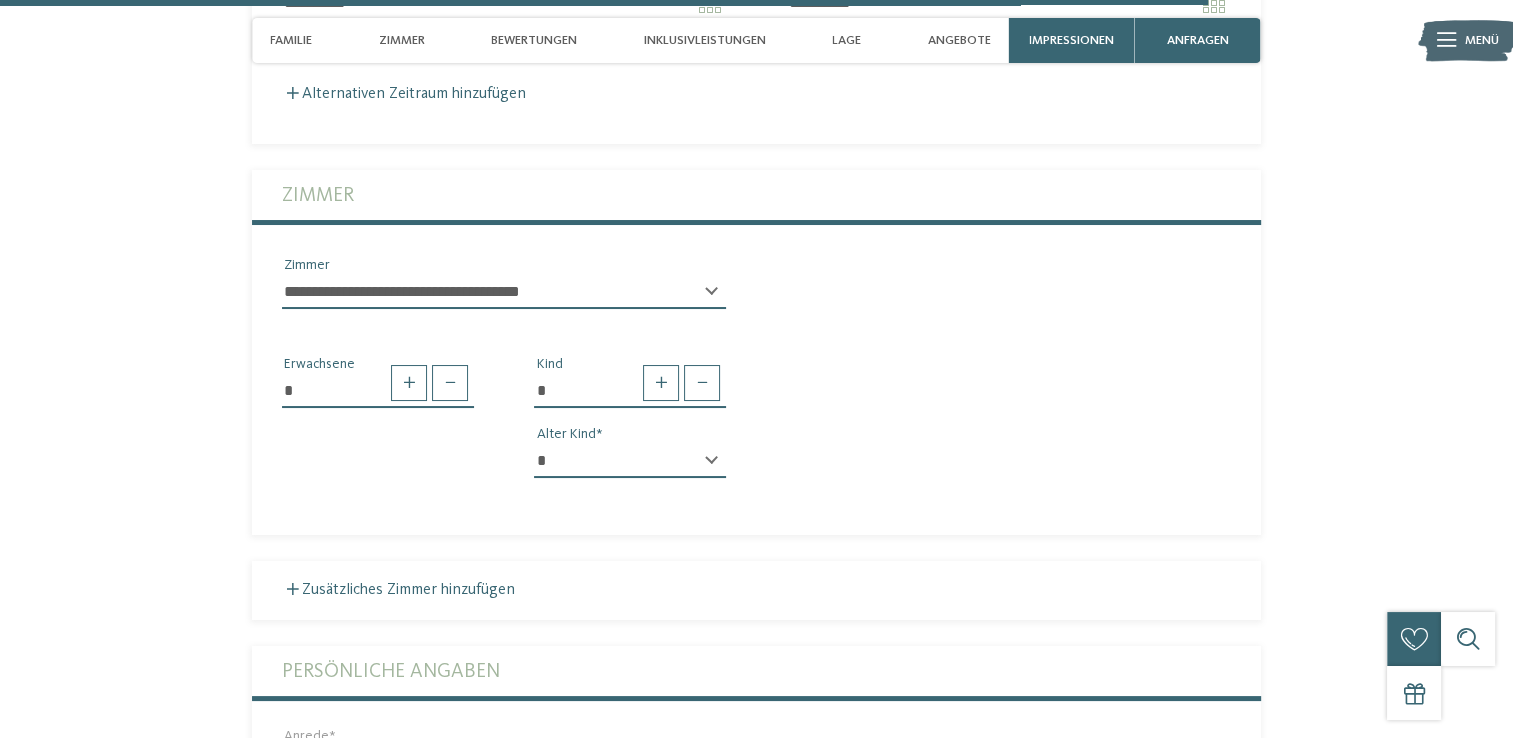 click on "* * * * * * * * * * * ** ** ** ** ** ** ** **" at bounding box center [630, 461] 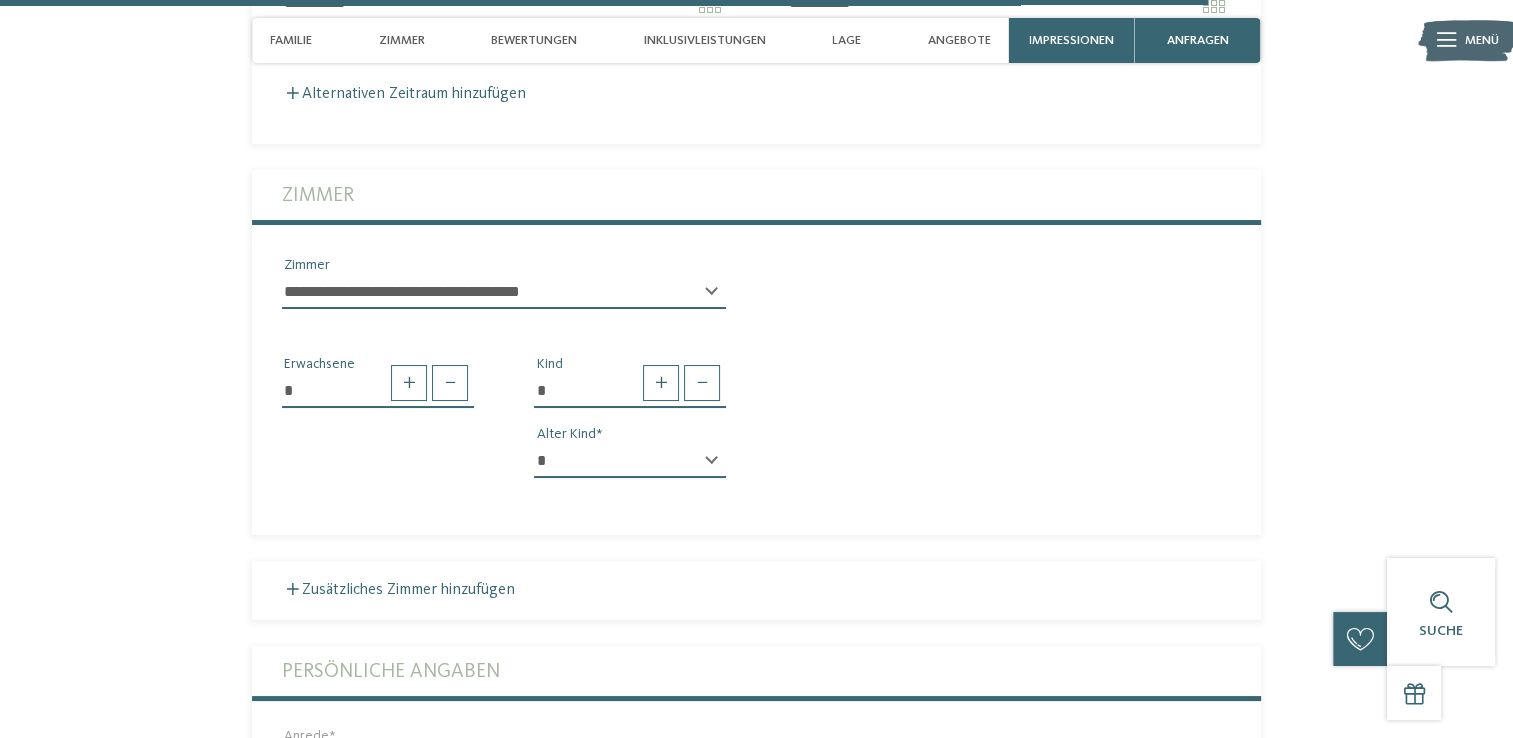 select on "*" 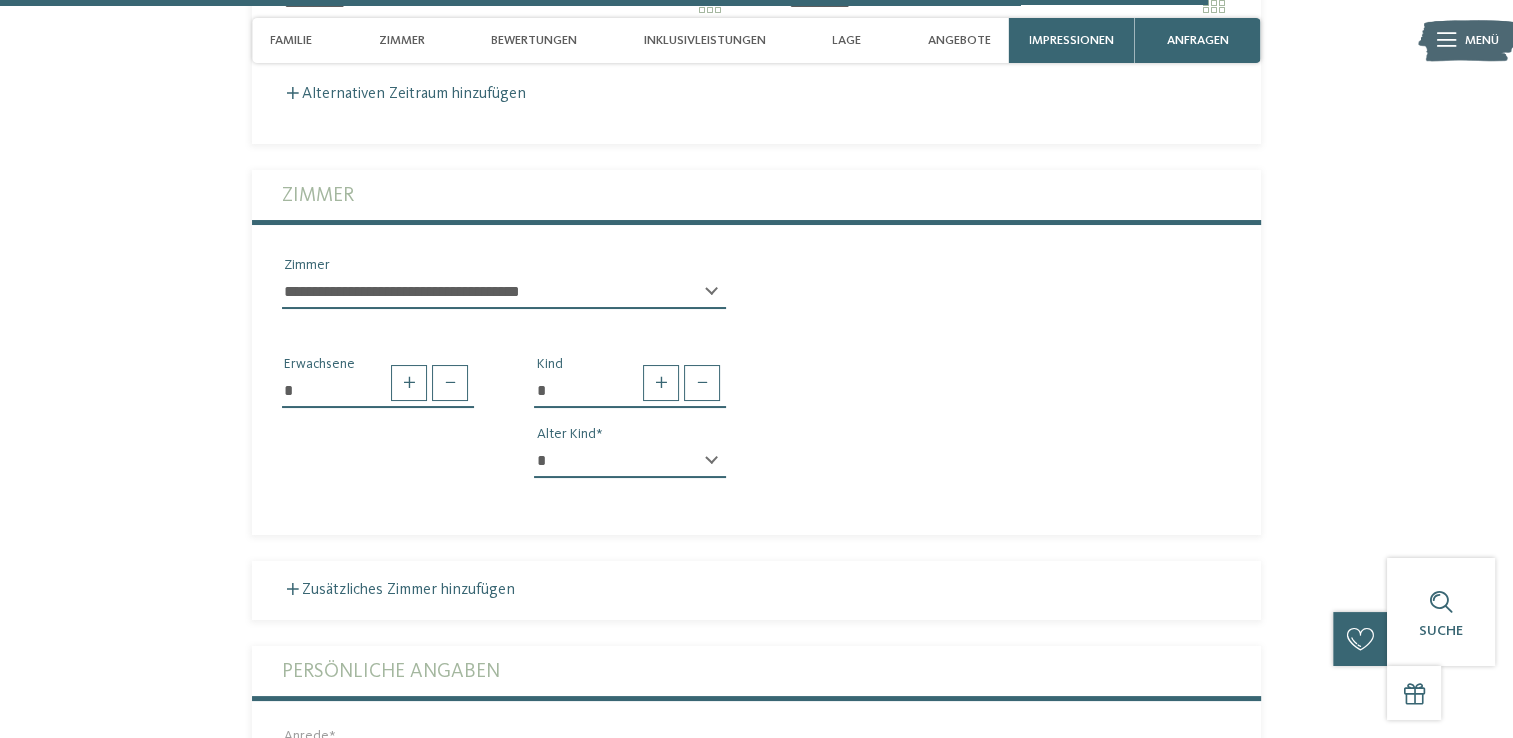 click on "* * * * * * * * * * * ** ** ** ** ** ** ** **" at bounding box center (630, 461) 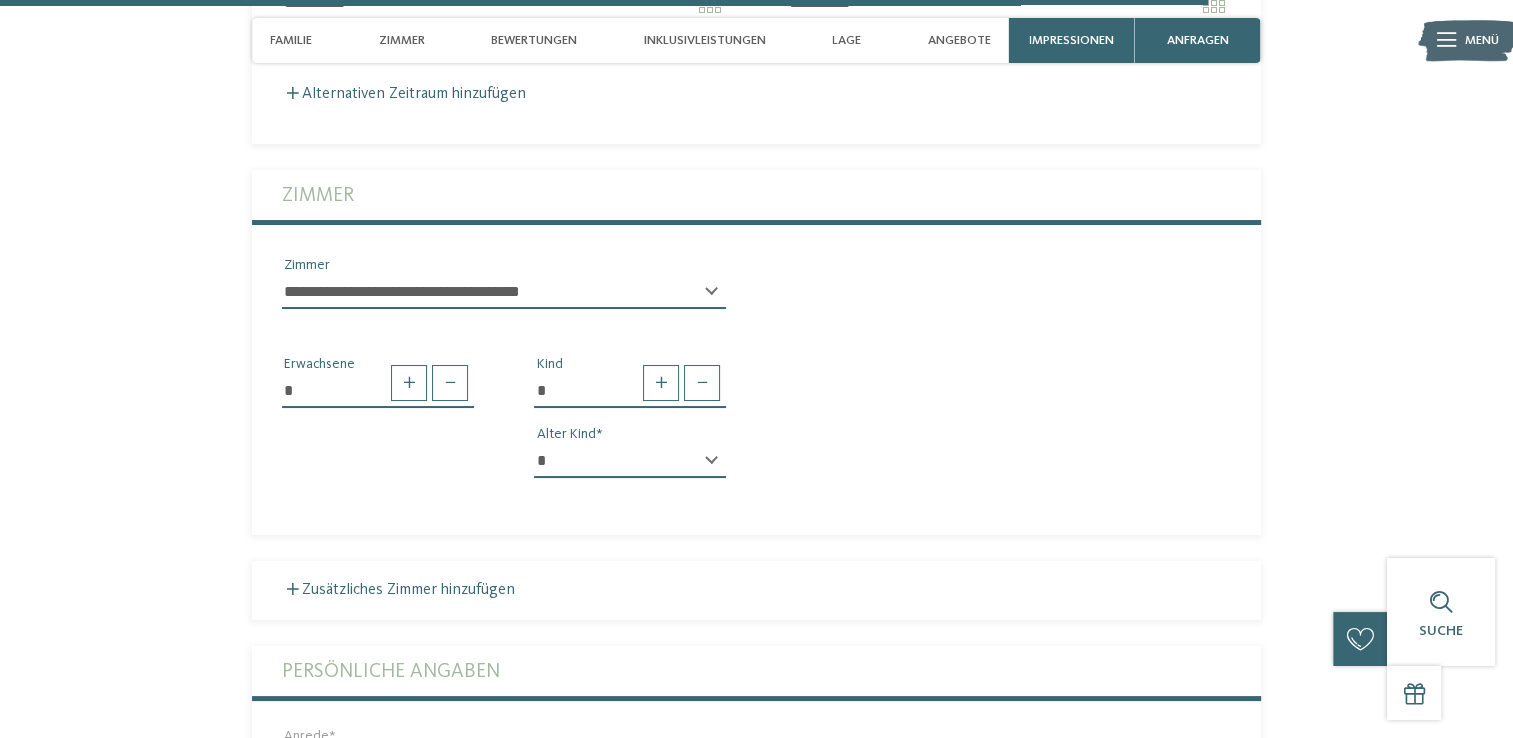 click on "**********" at bounding box center [504, 300] 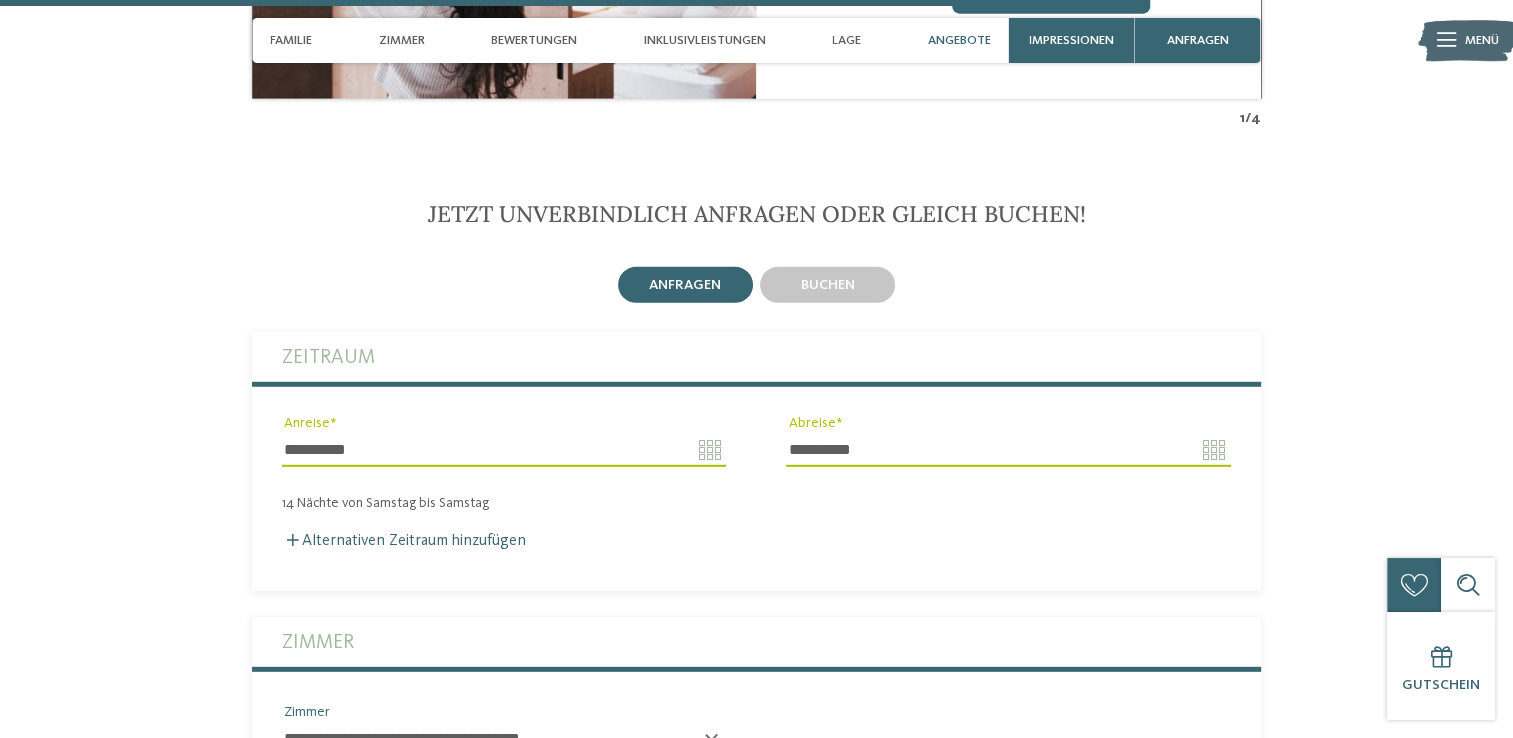 scroll, scrollTop: 5528, scrollLeft: 0, axis: vertical 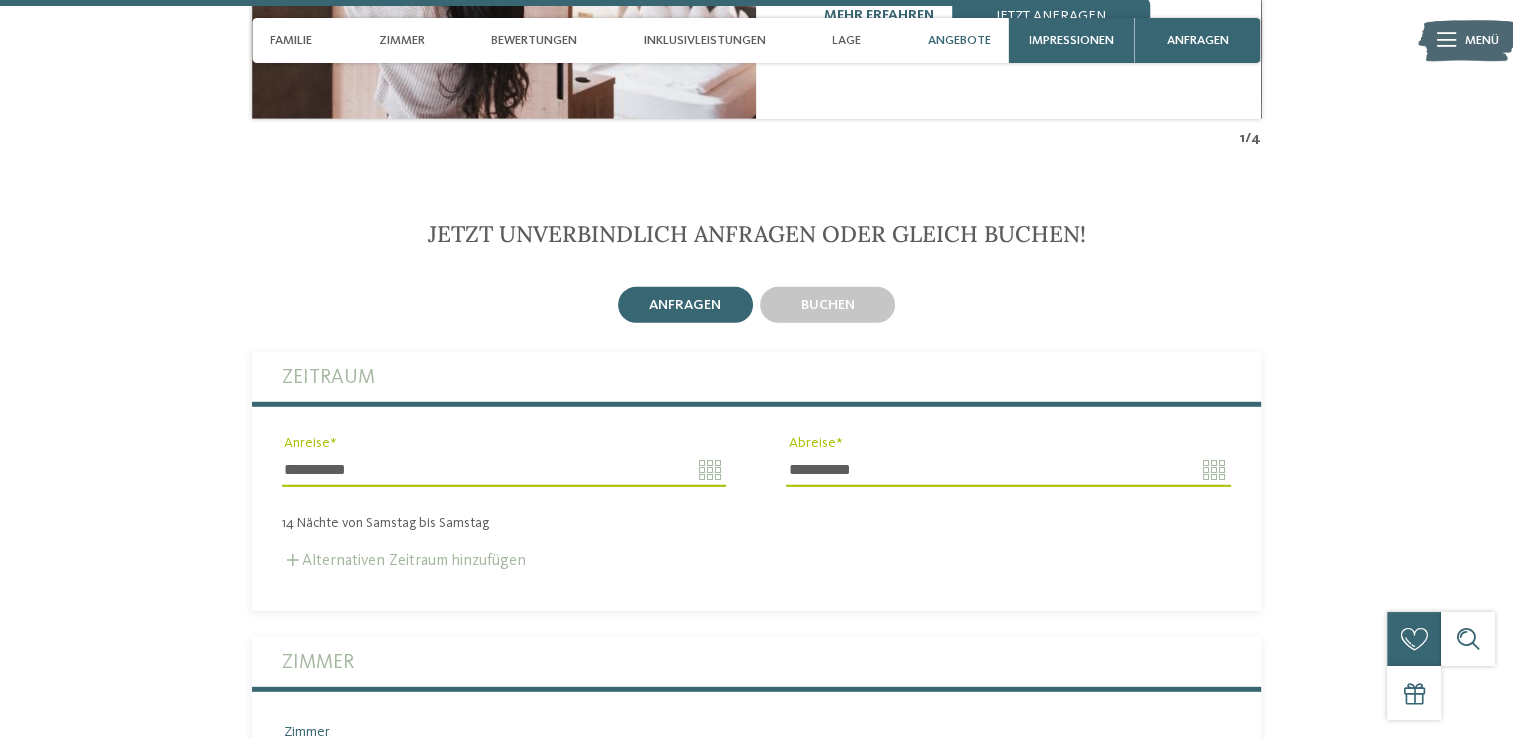 click on "Alternativen Zeitraum hinzufügen" at bounding box center (404, 561) 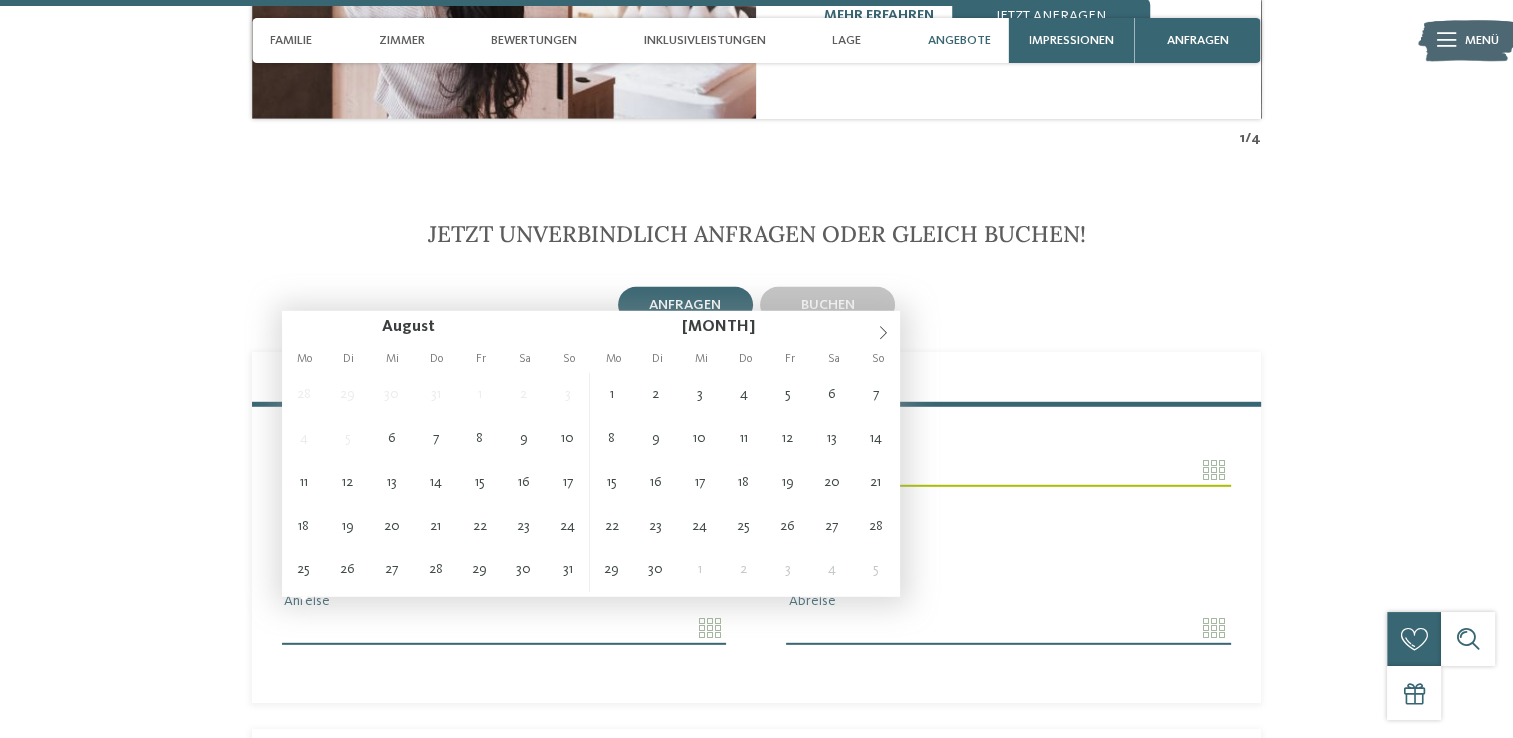 click on "Anreise" at bounding box center (504, 628) 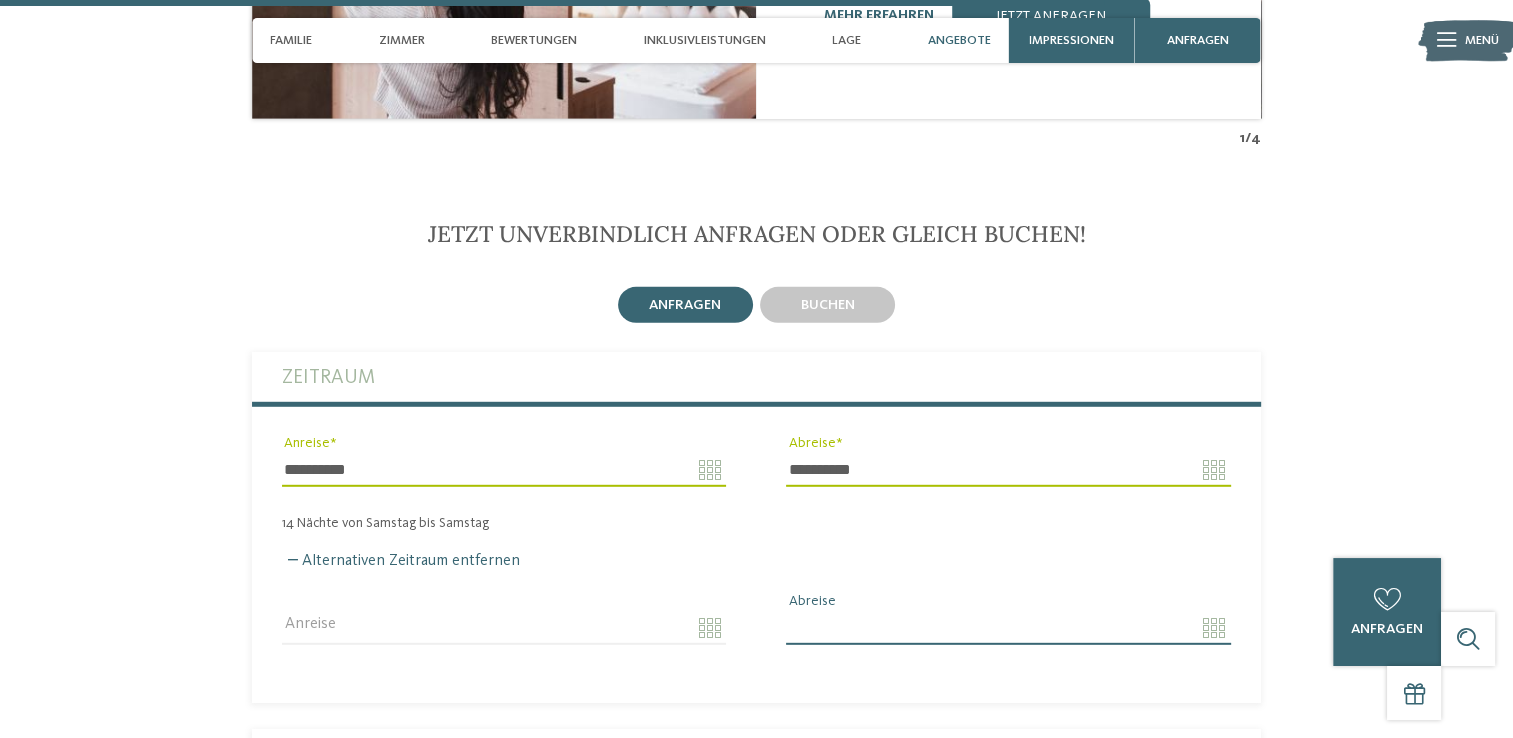 click on "anfragen
buchen" at bounding box center [756, 1053] 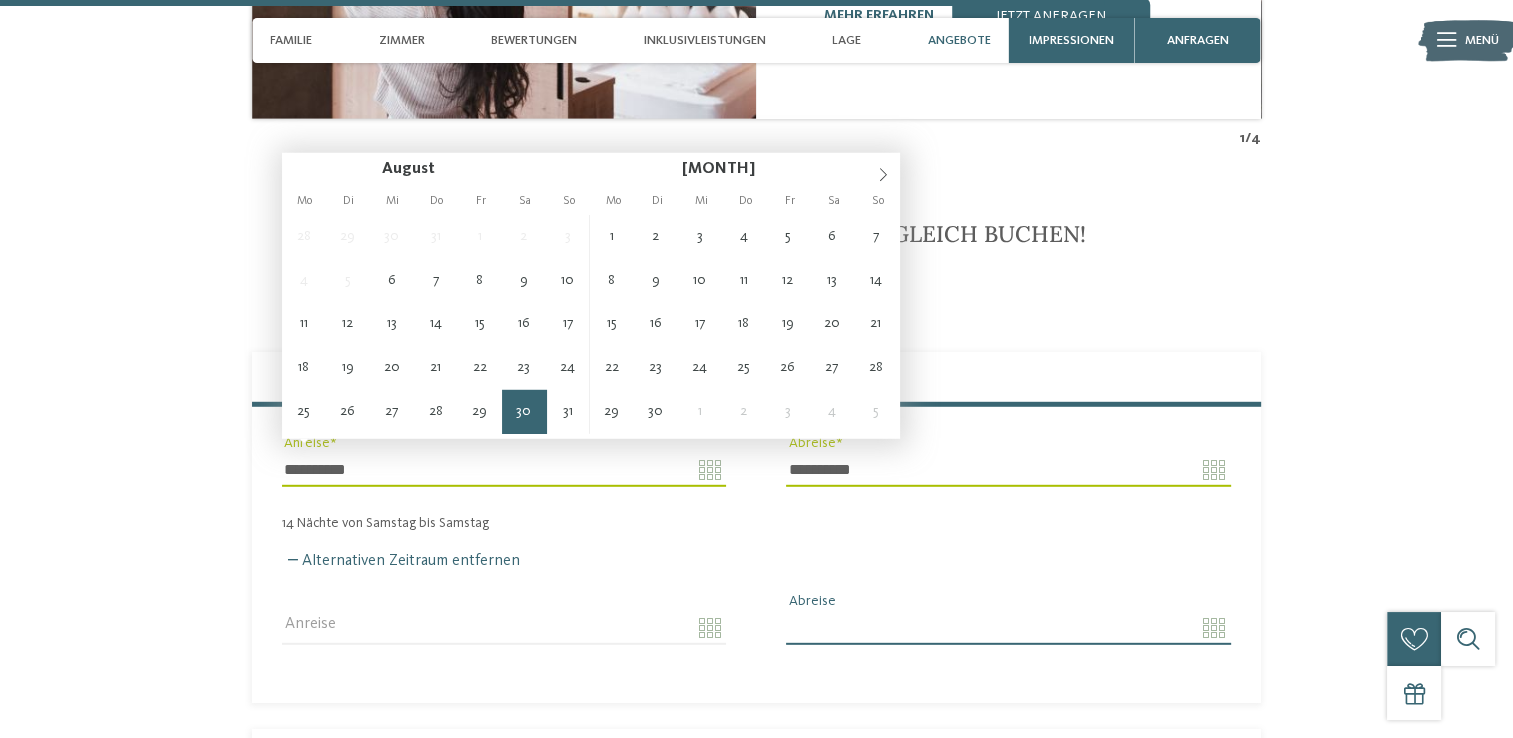 click on "**********" at bounding box center [504, 470] 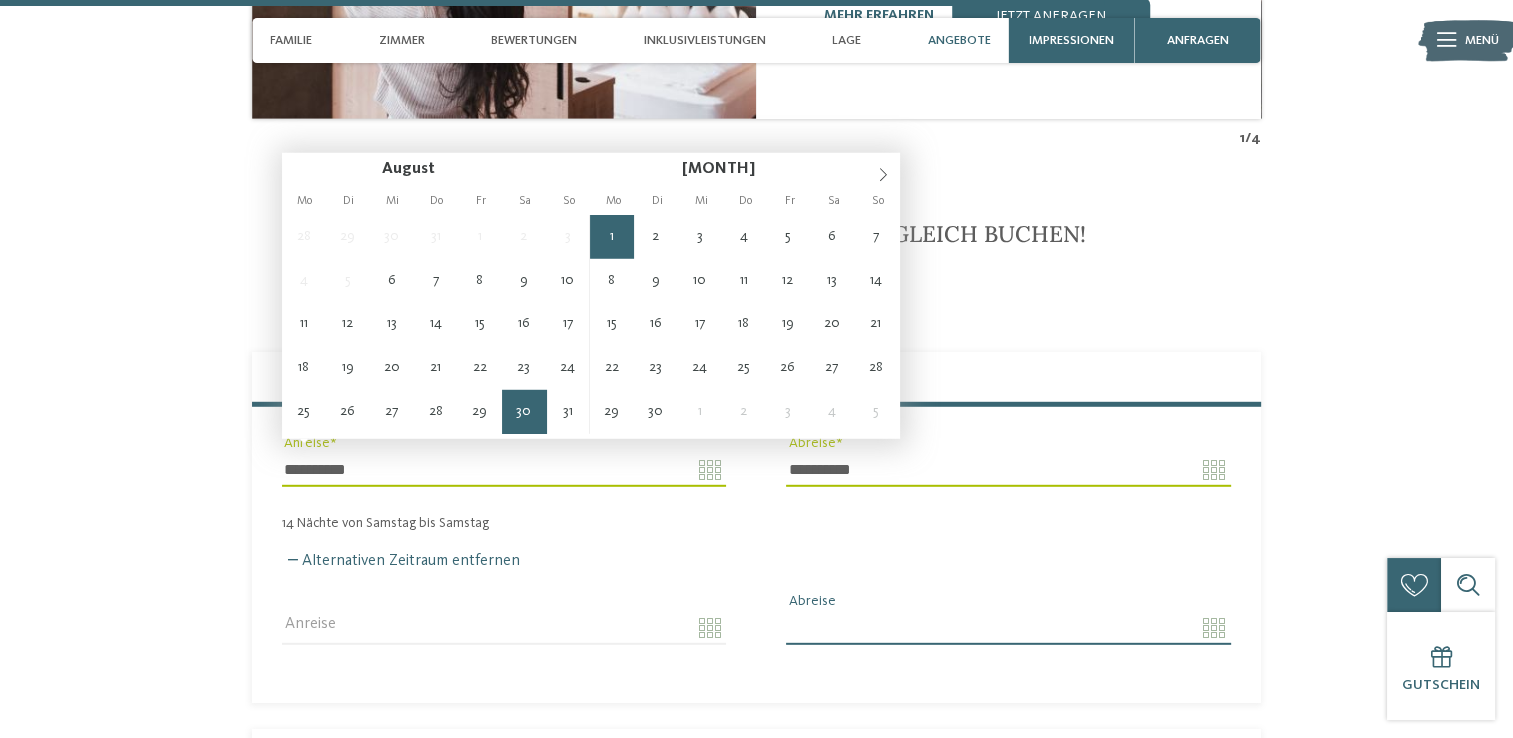 type on "**********" 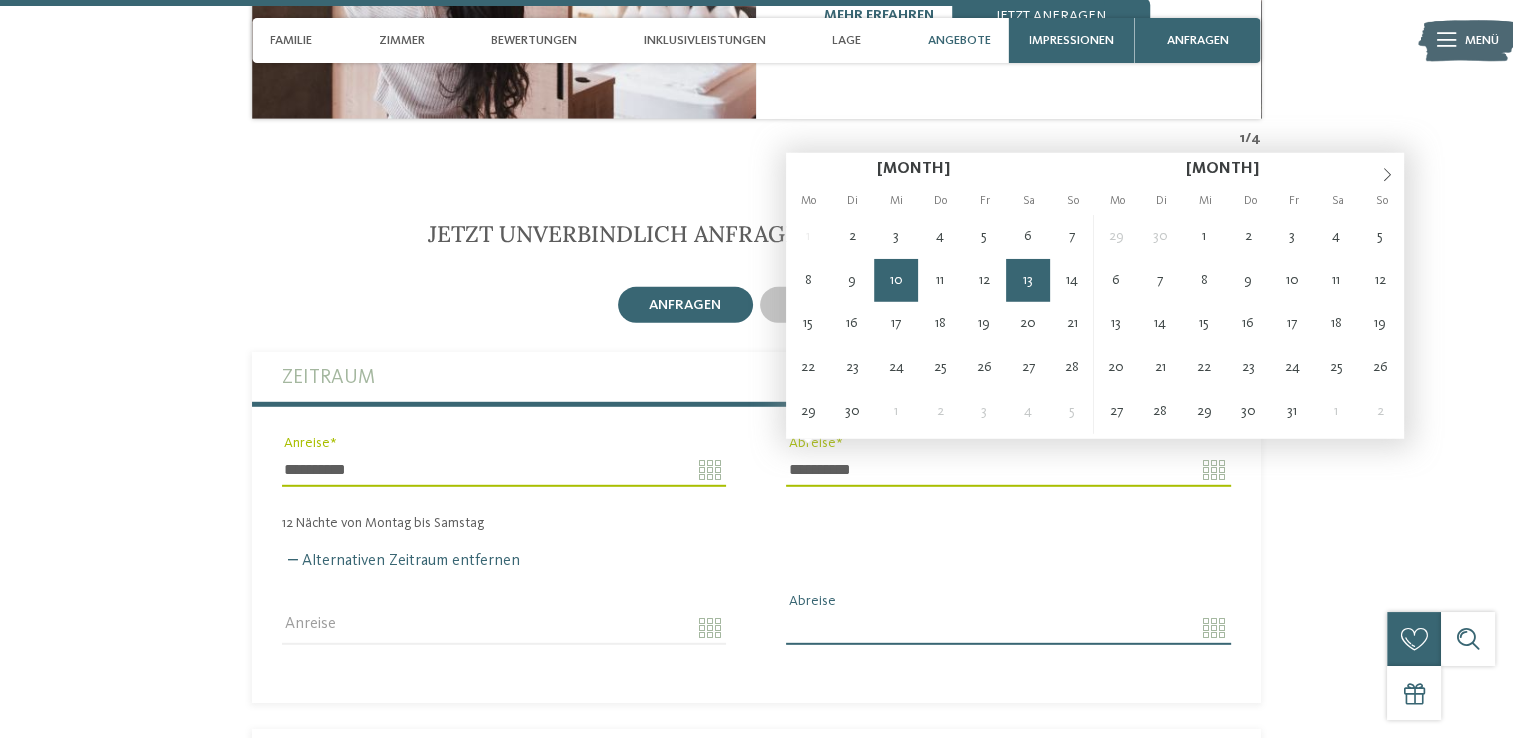 type on "**********" 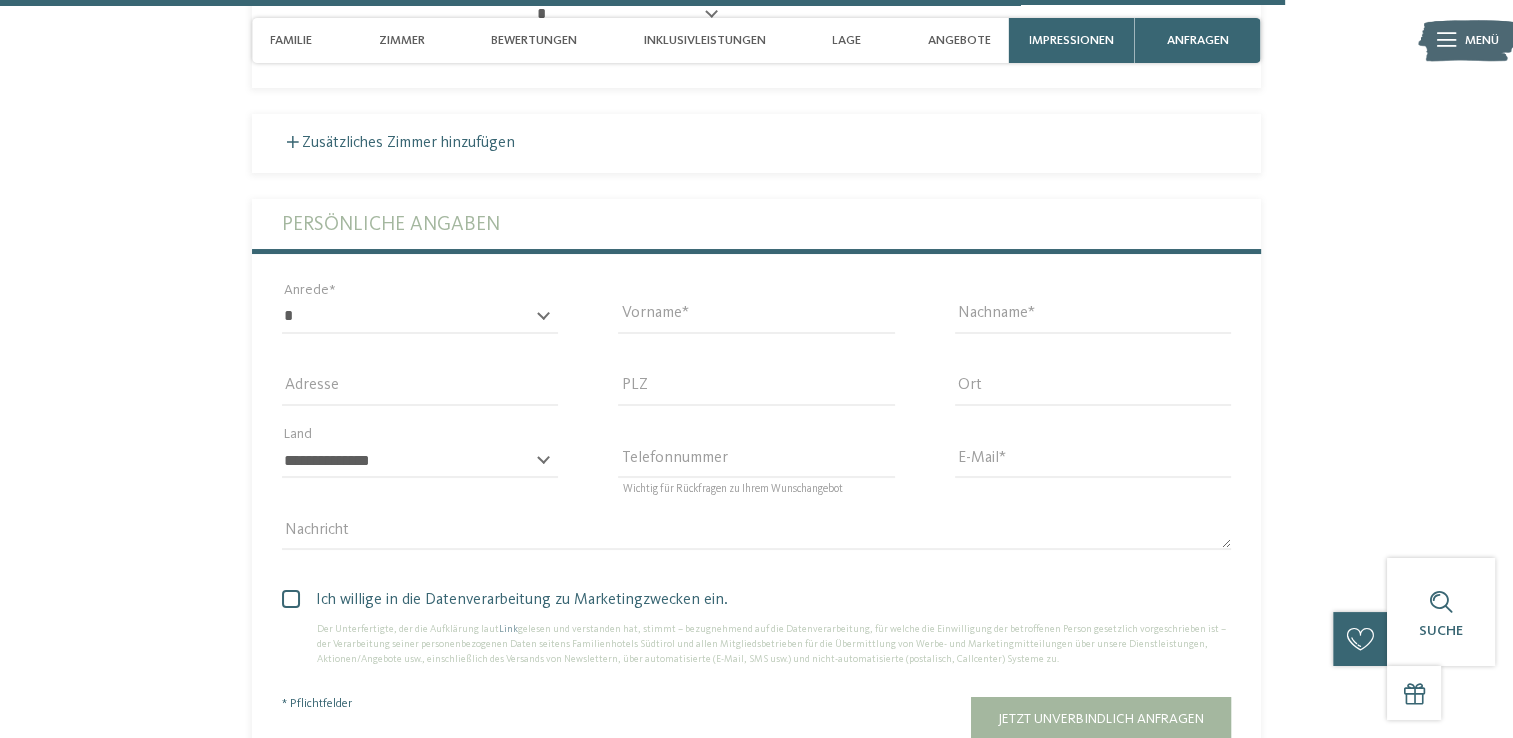 scroll, scrollTop: 6515, scrollLeft: 0, axis: vertical 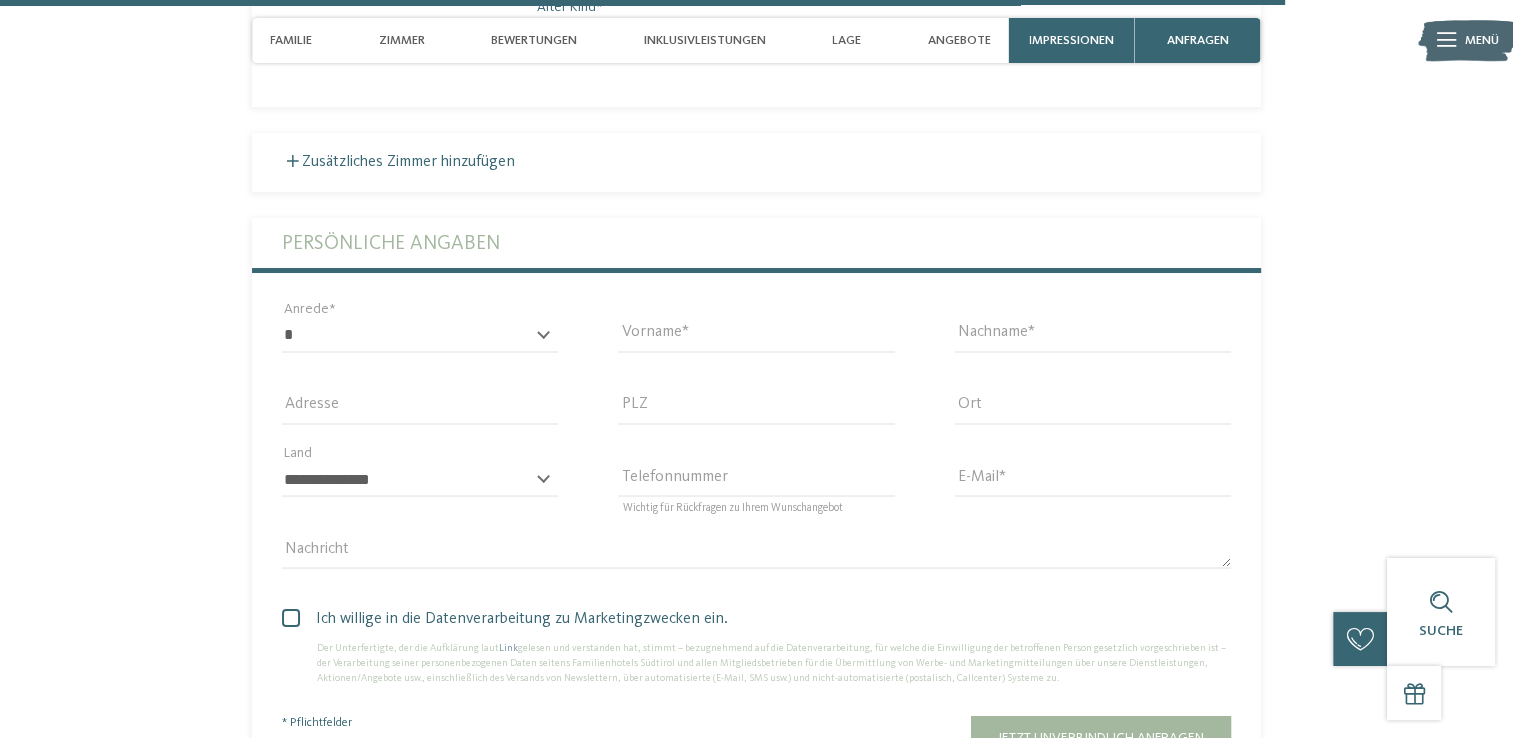 click on "* **** **** ******* ******
Anrede" at bounding box center (420, 345) 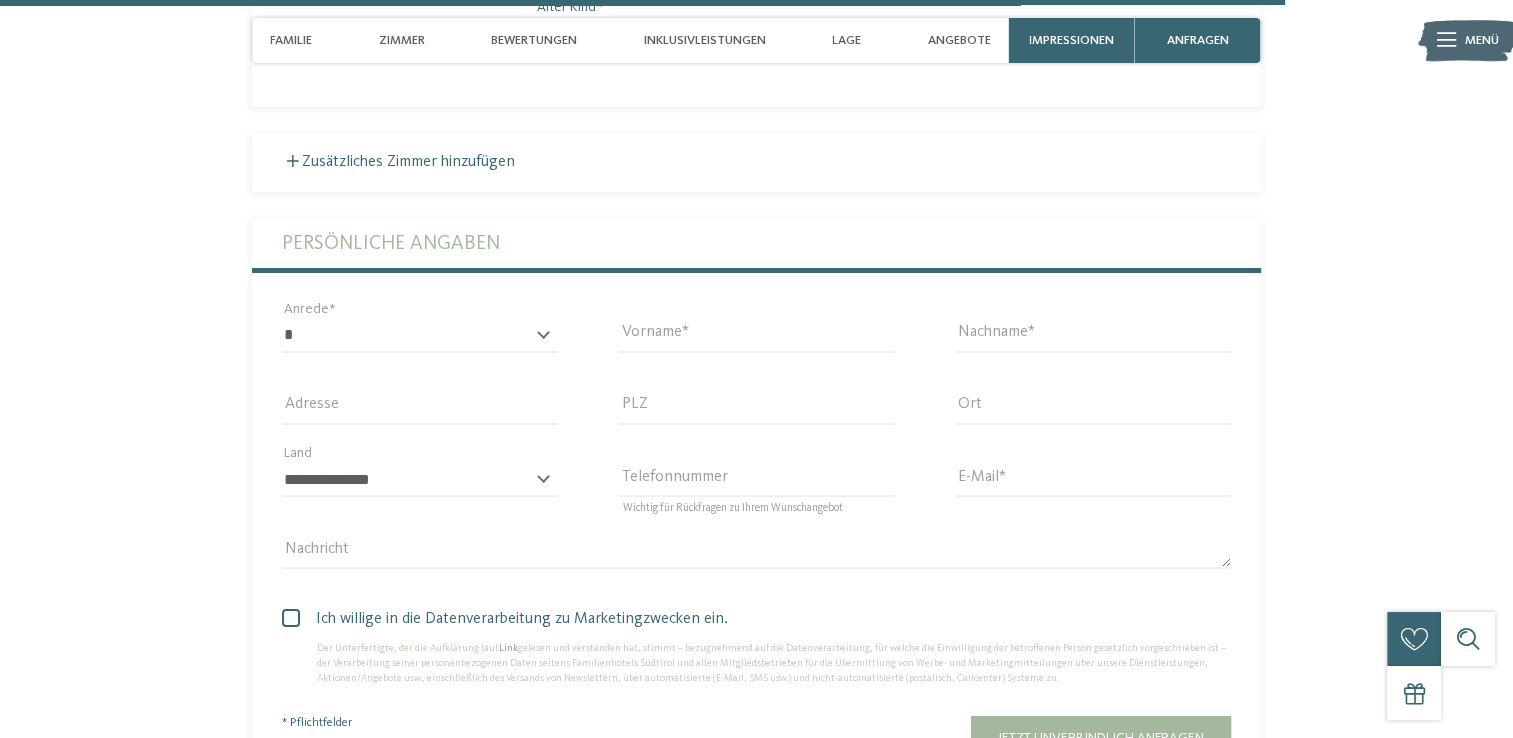click on "* **** **** ******* ******
Anrede" at bounding box center (420, 345) 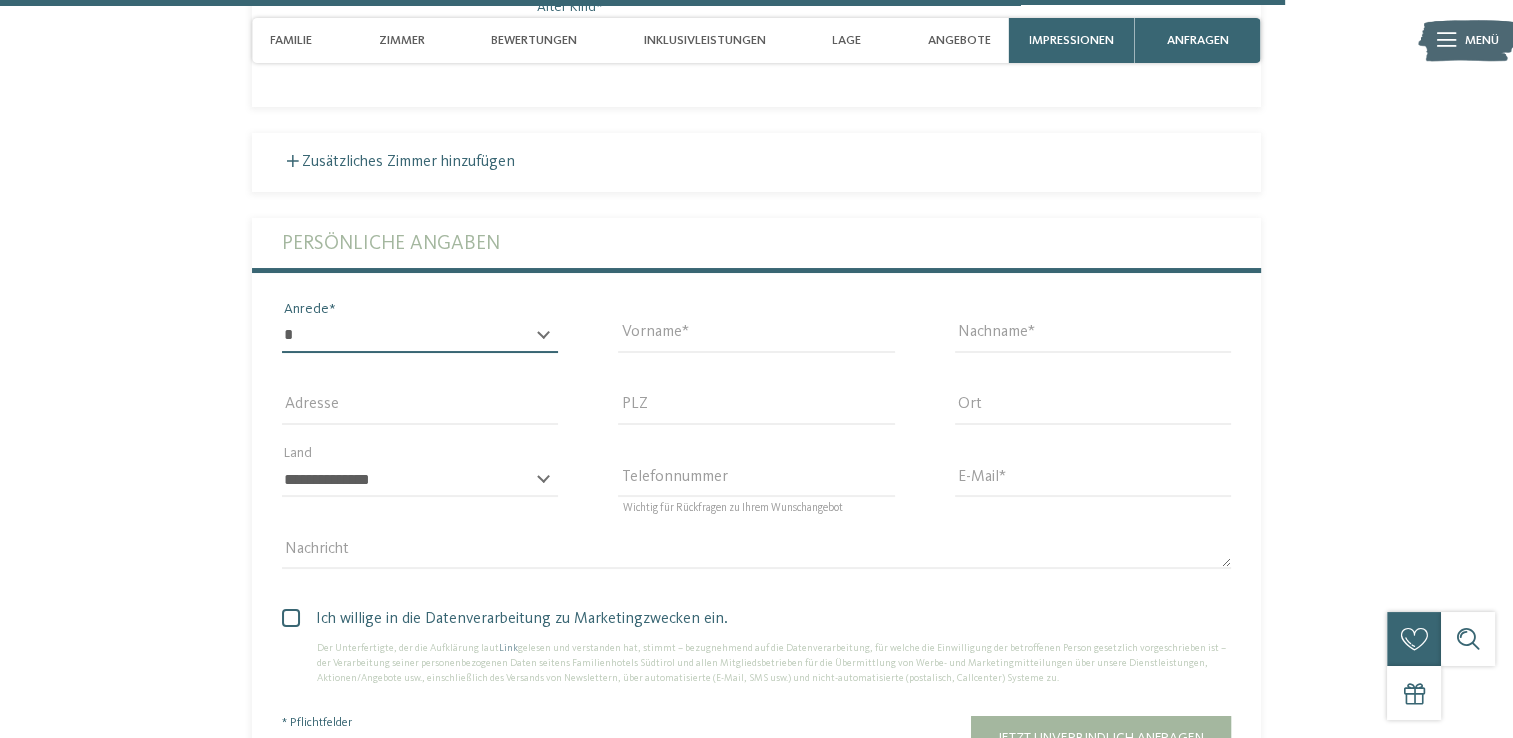 click on "* **** **** ******* ******" at bounding box center [420, 336] 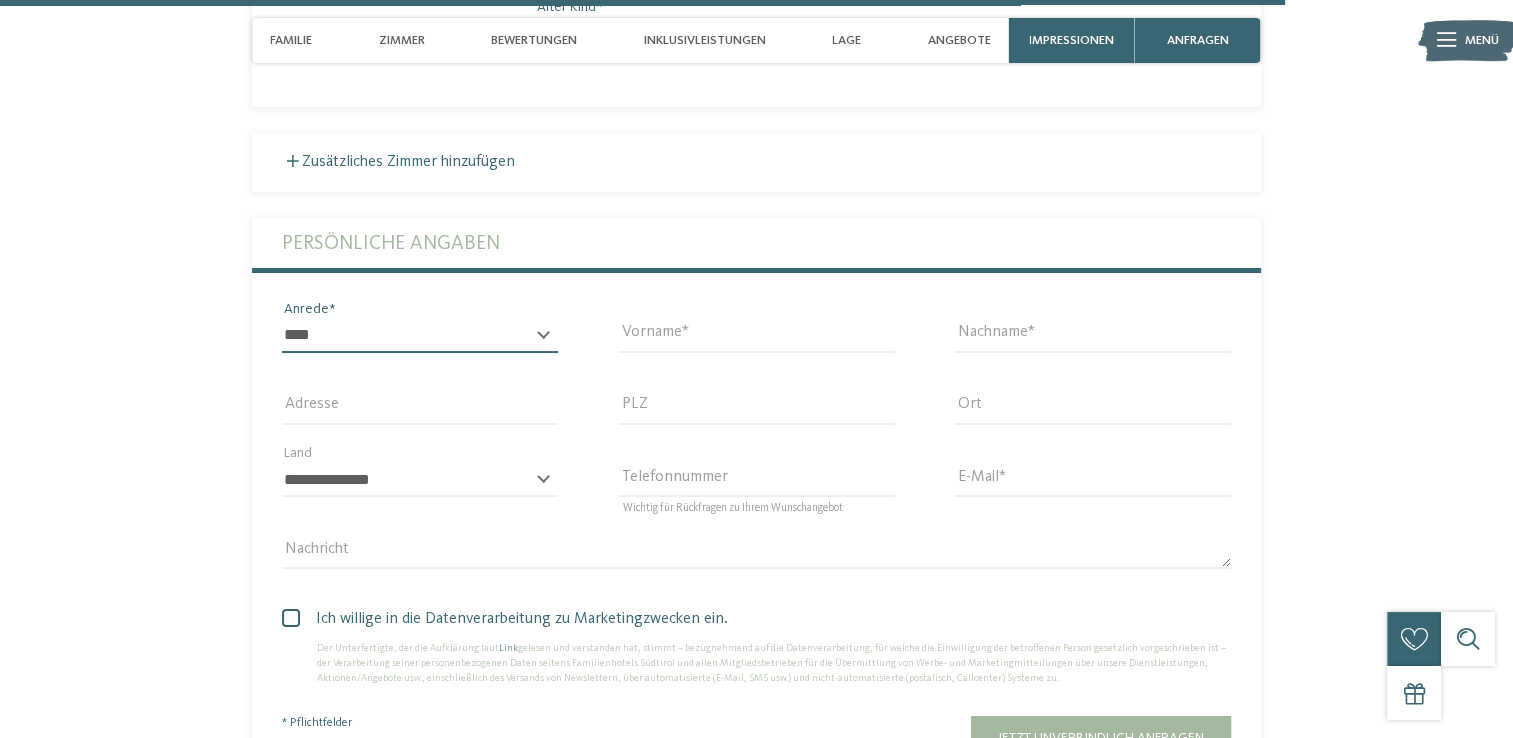 click on "* **** **** ******* ******" at bounding box center (420, 336) 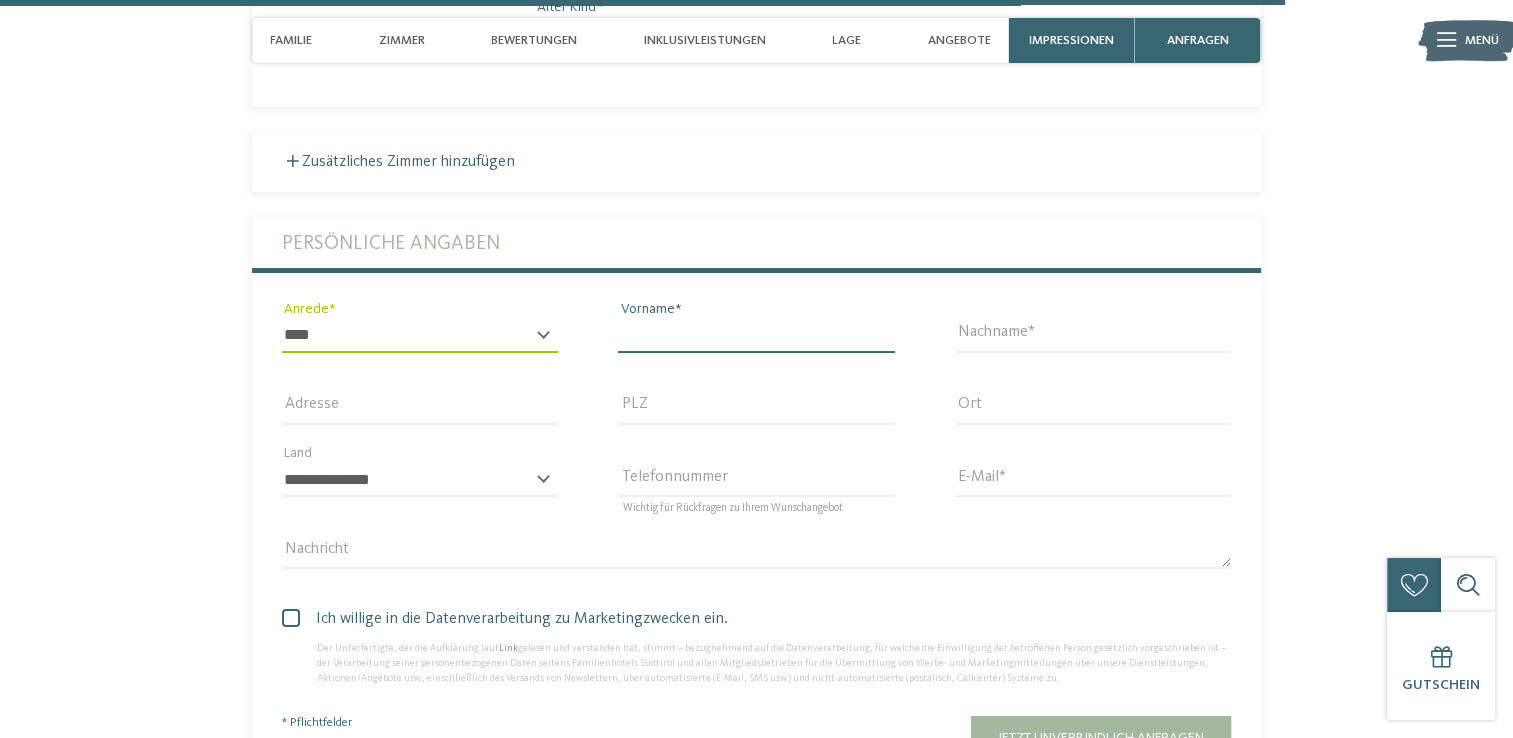 click on "Vorname" at bounding box center [756, 336] 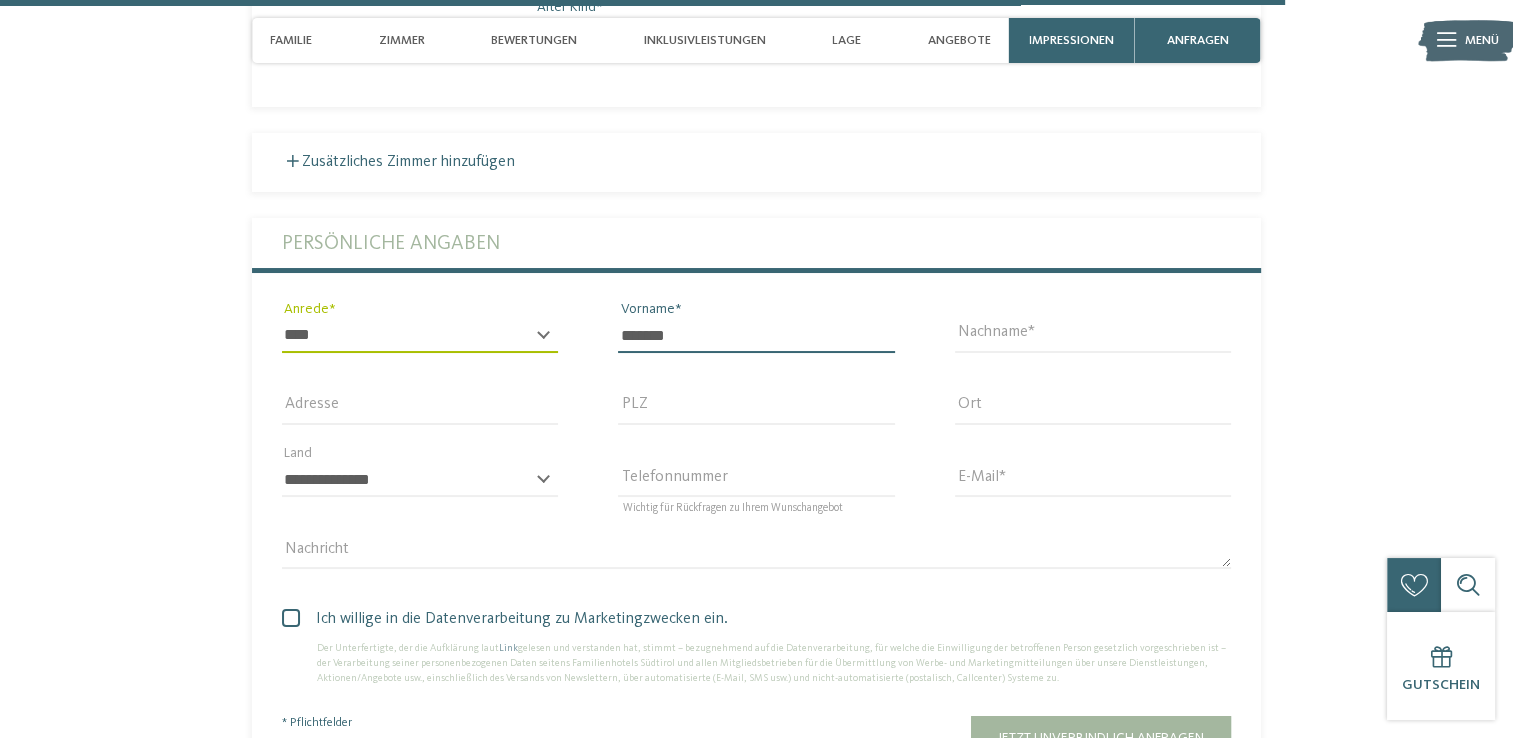 type on "*******" 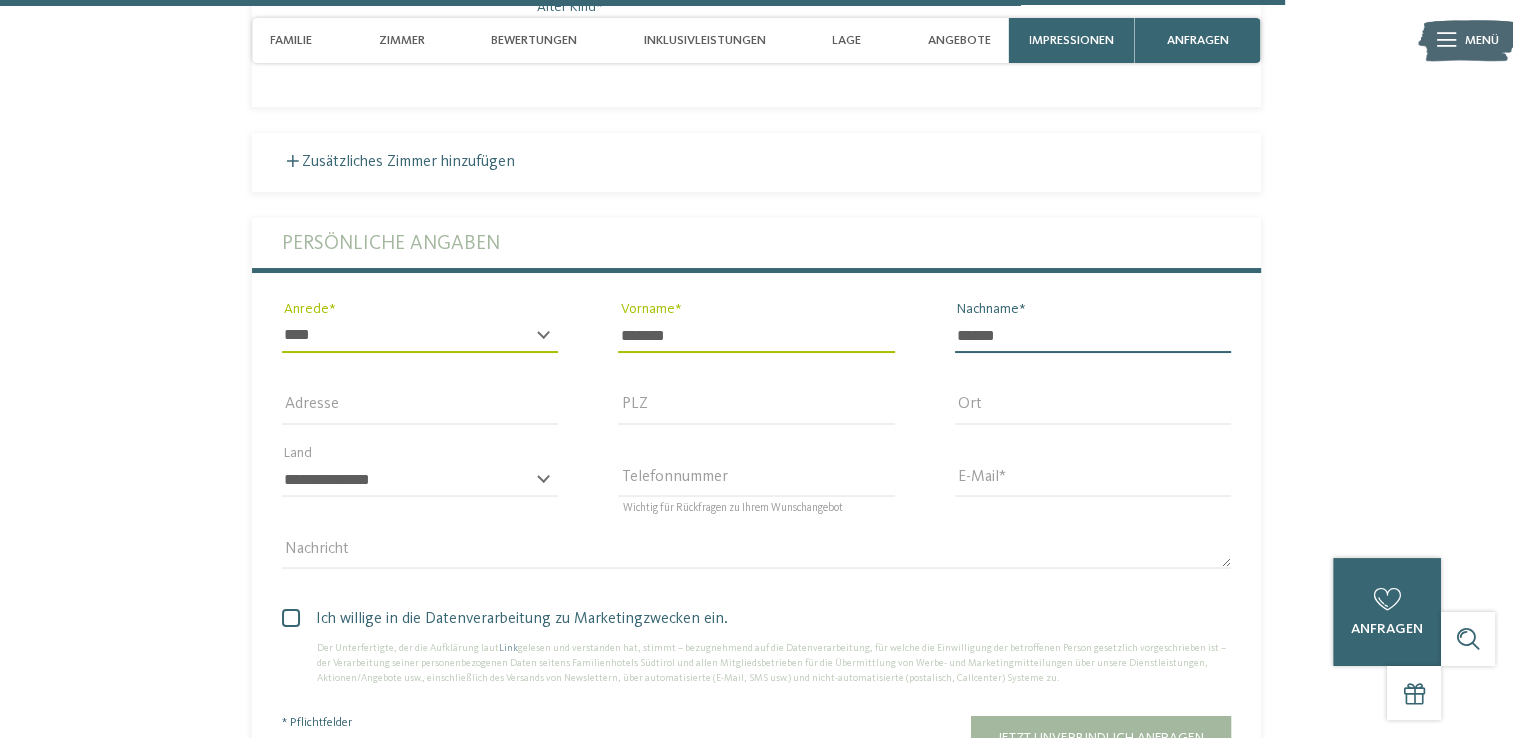 type on "******" 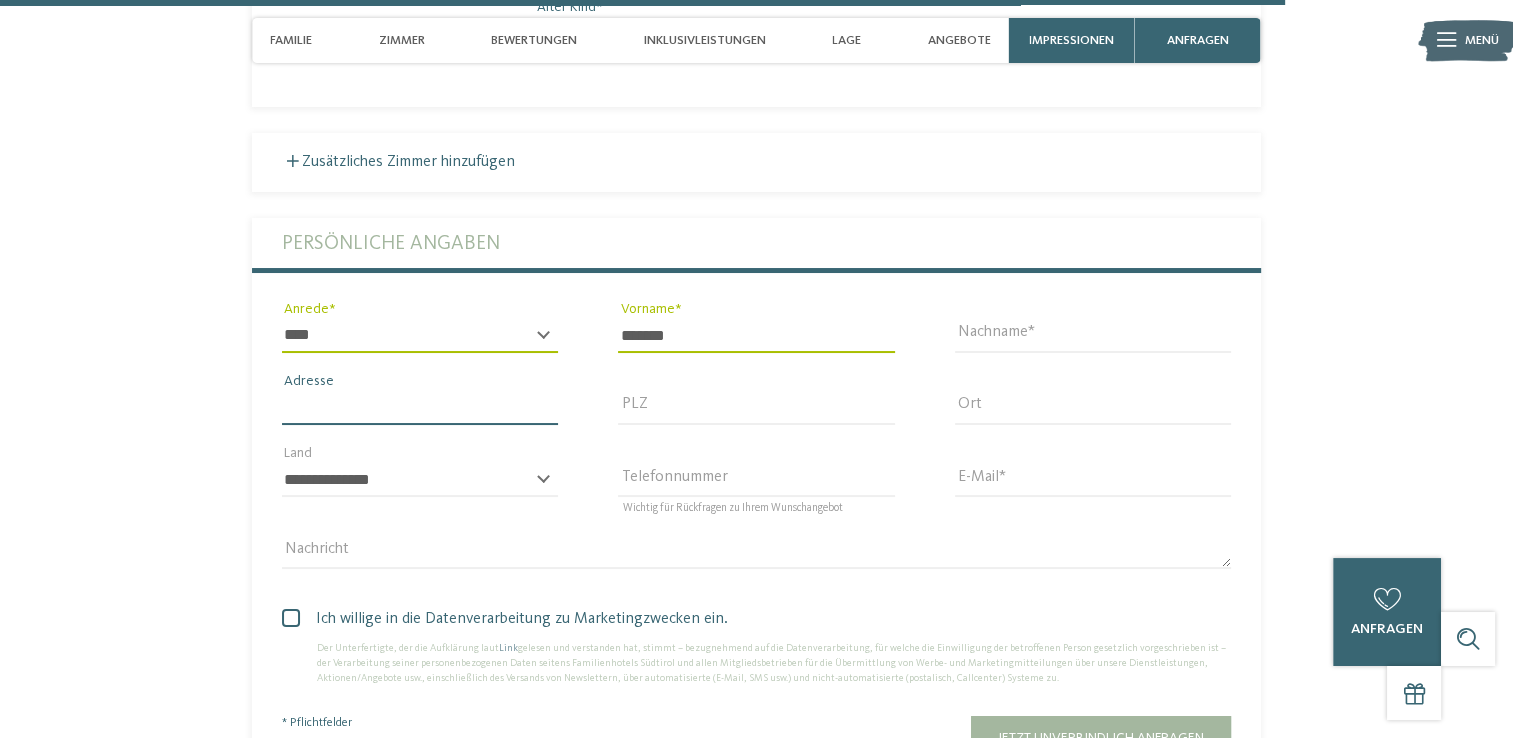 click on "Adresse" at bounding box center (420, 408) 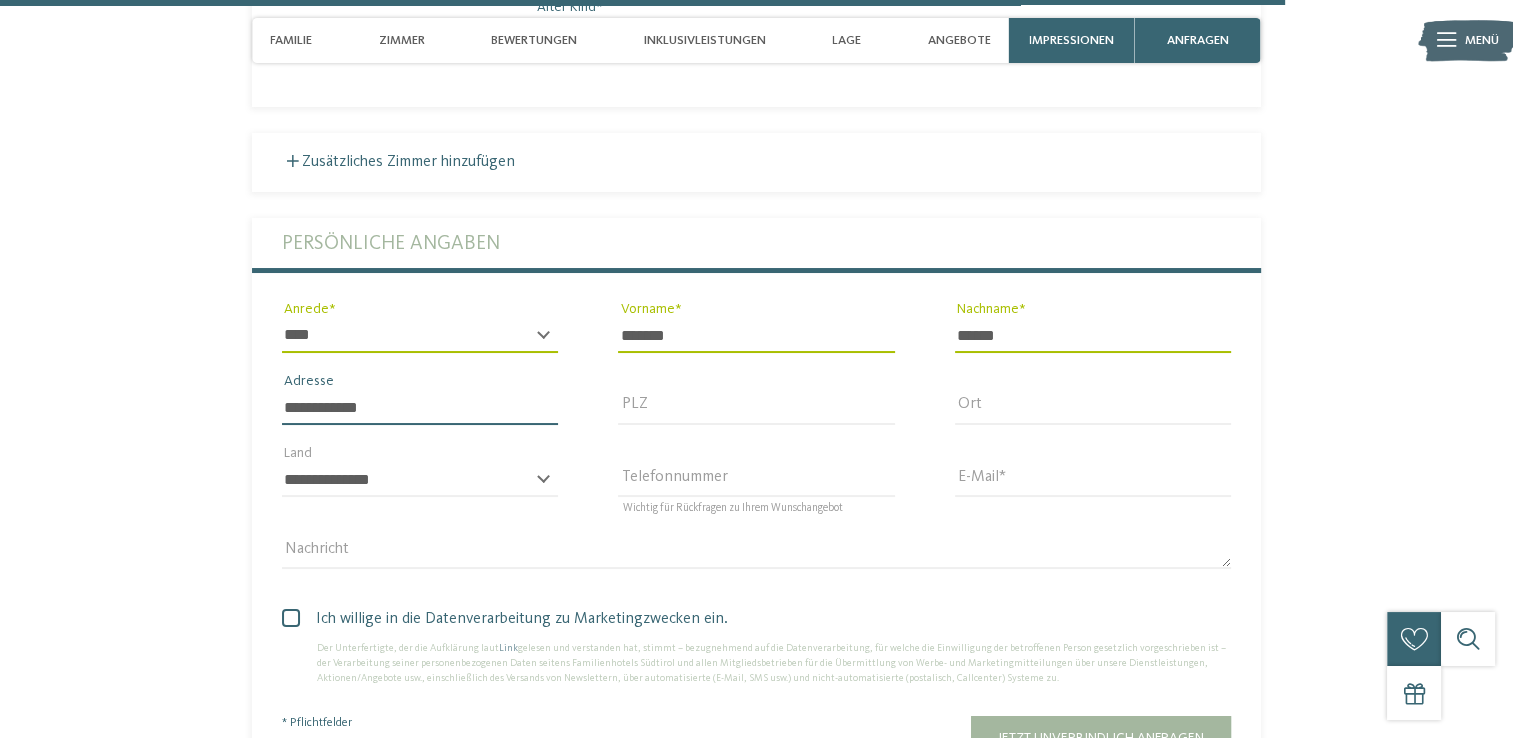 type on "**********" 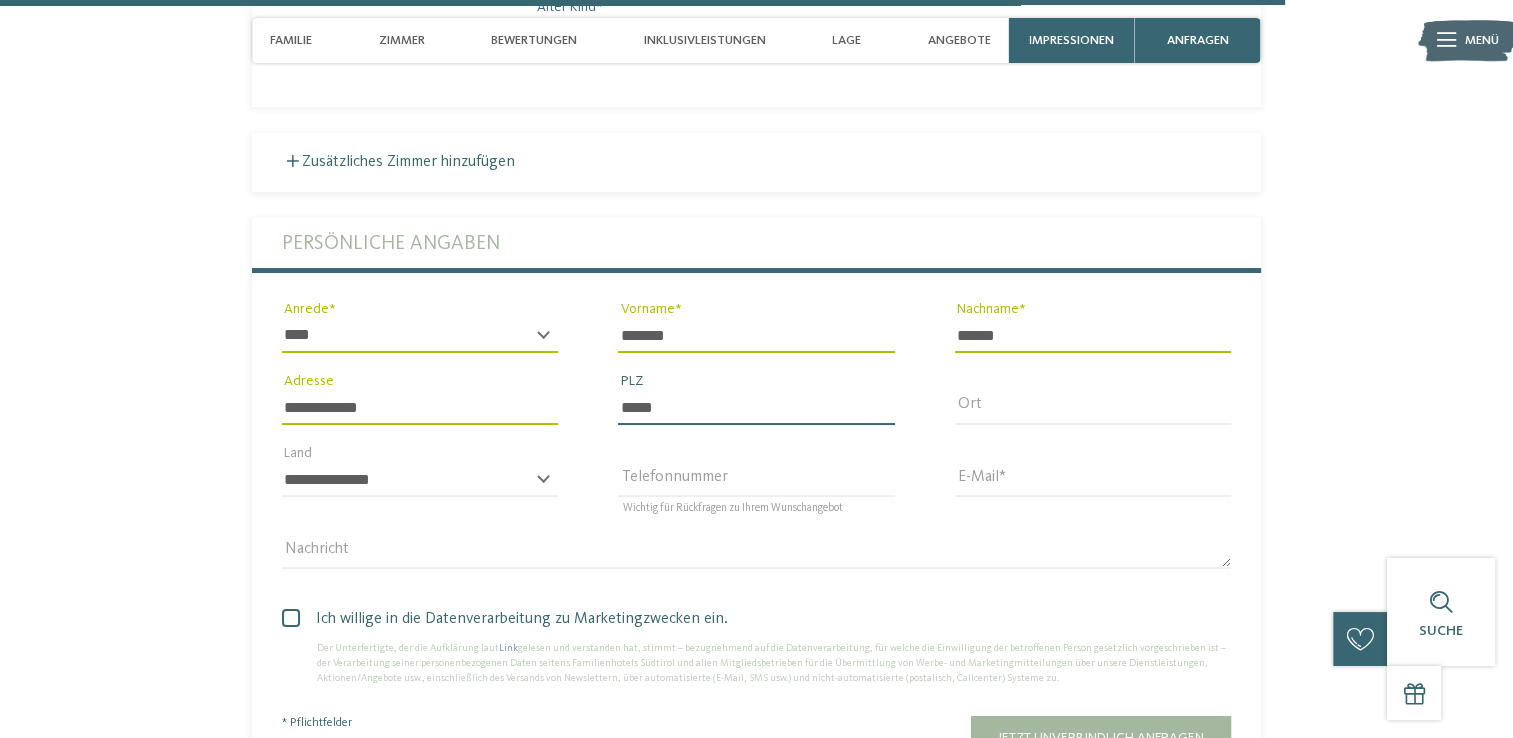 type on "*****" 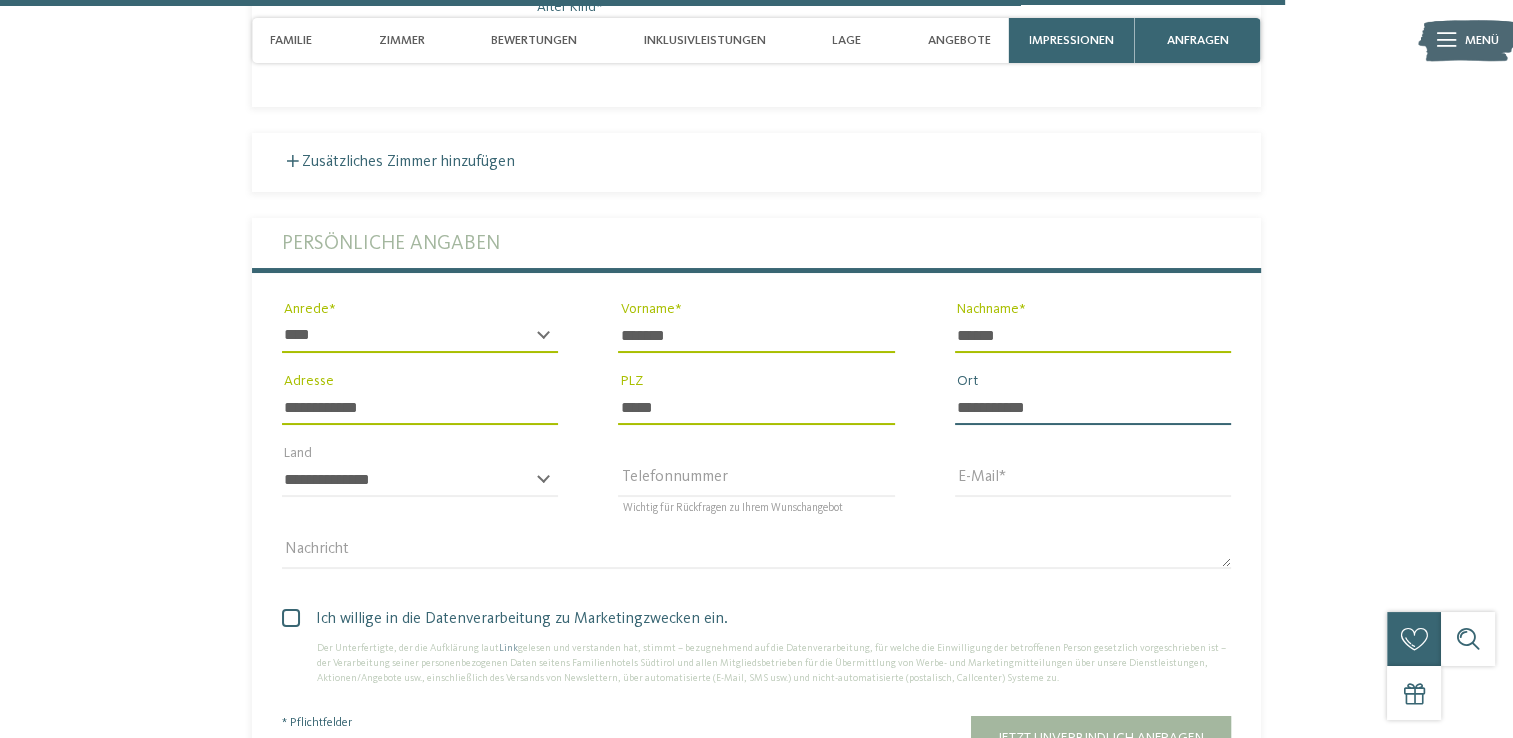 type on "**********" 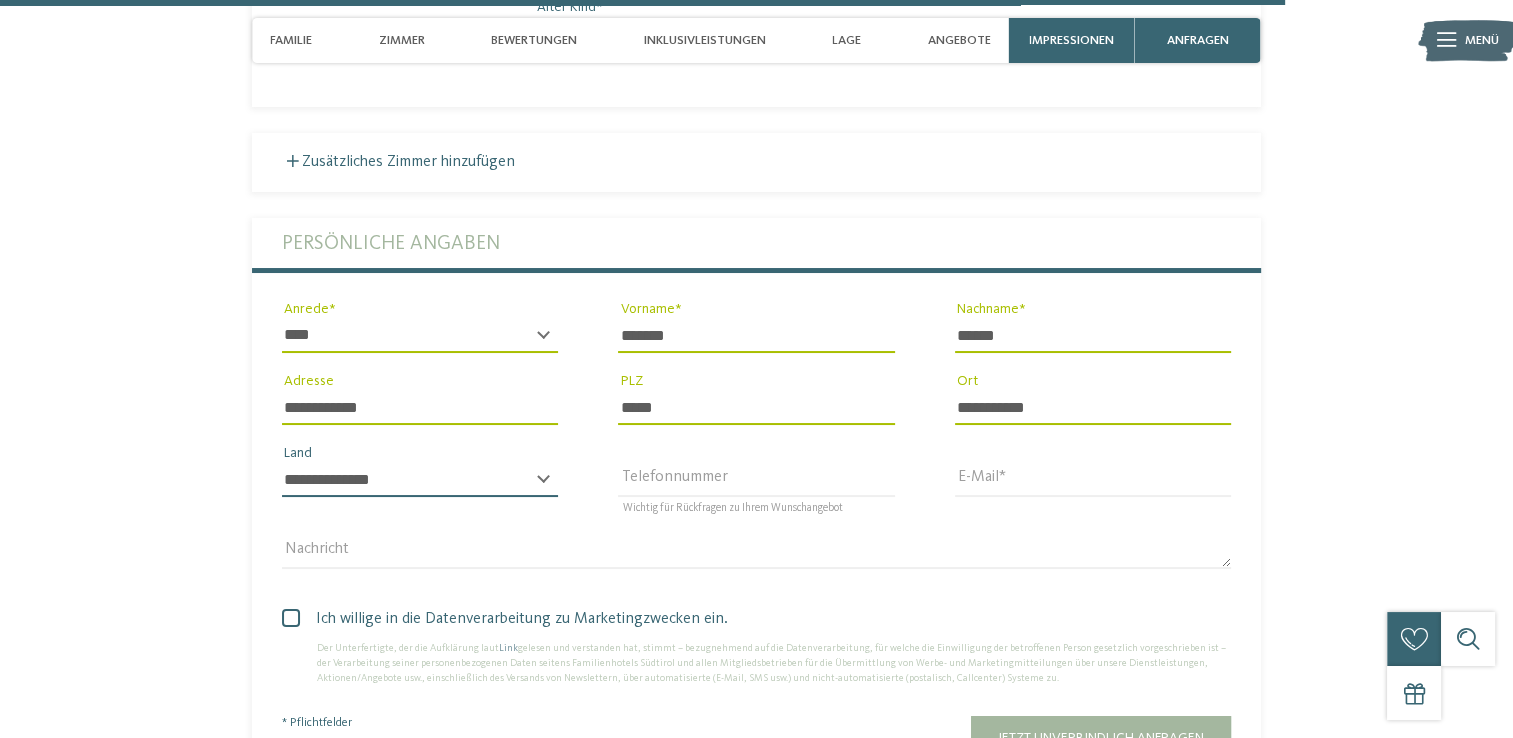 click on "**********" at bounding box center [420, 480] 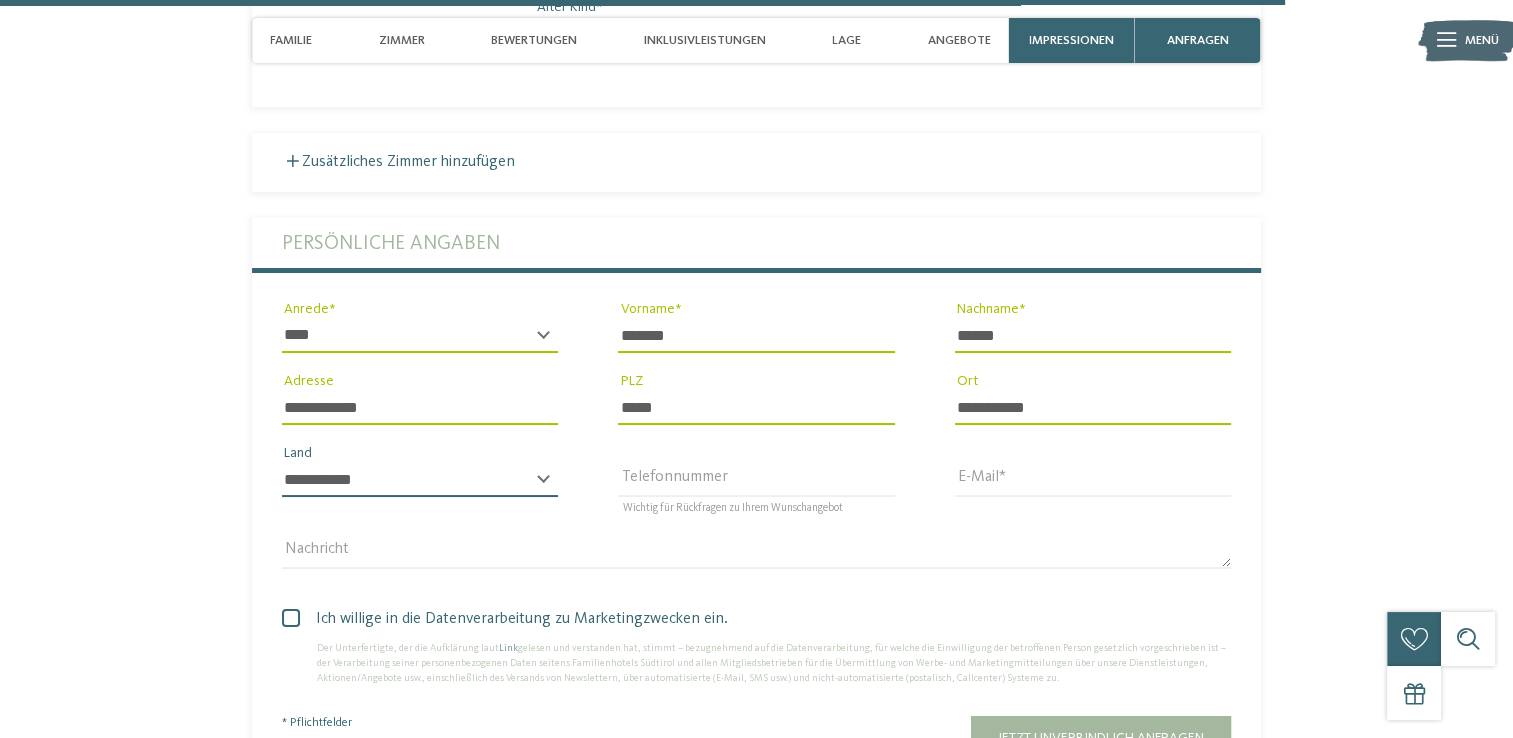 click on "**********" at bounding box center [420, 480] 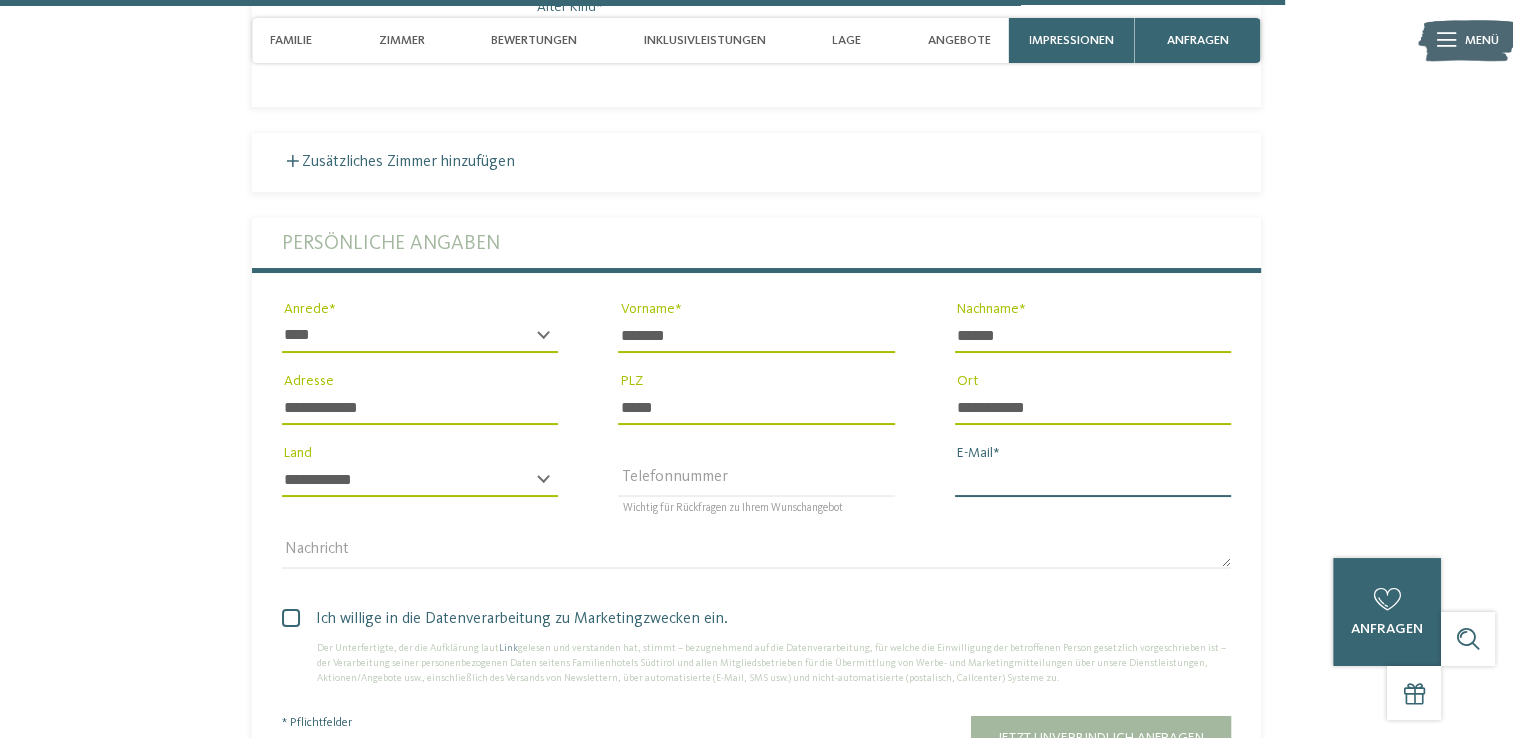 click on "E-Mail" at bounding box center (1093, 480) 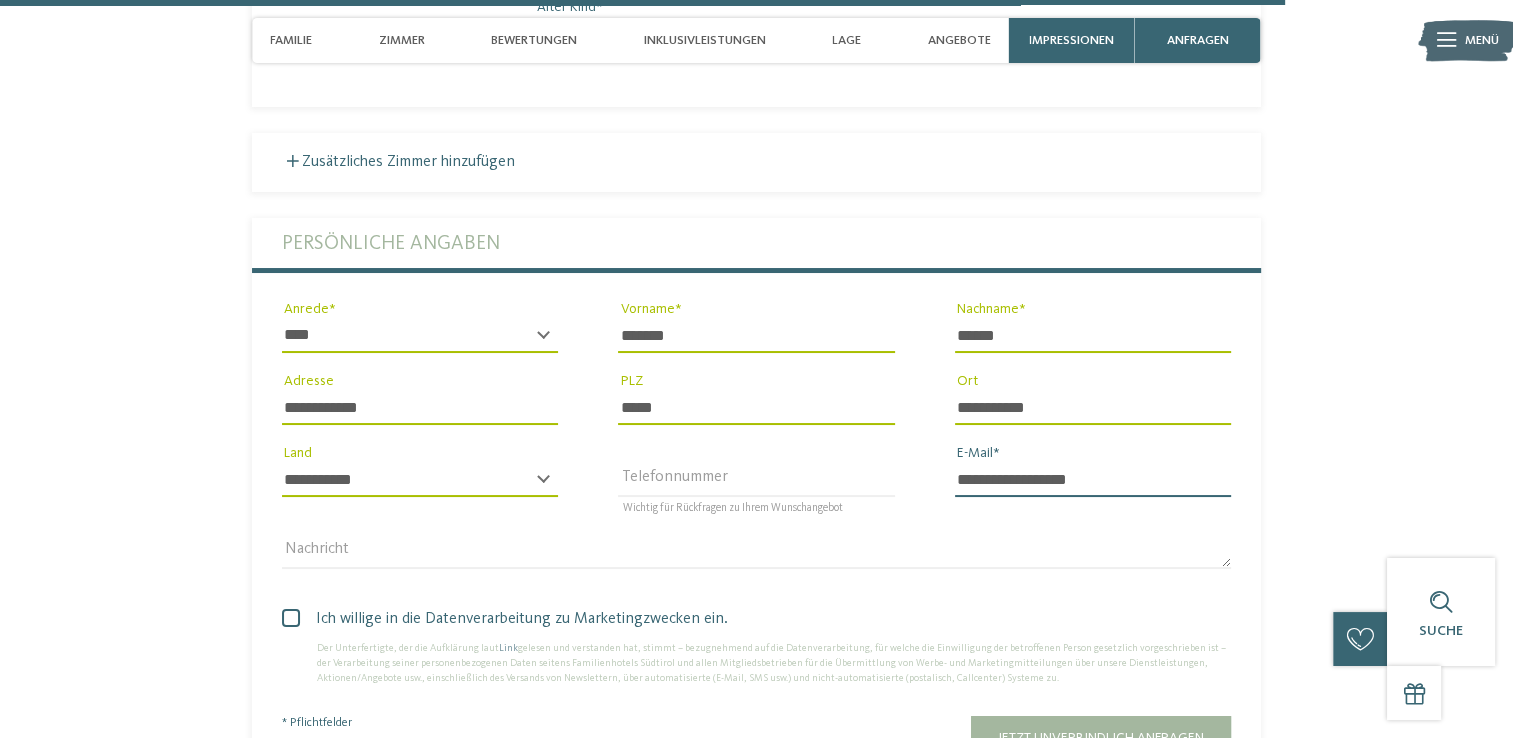 type on "**********" 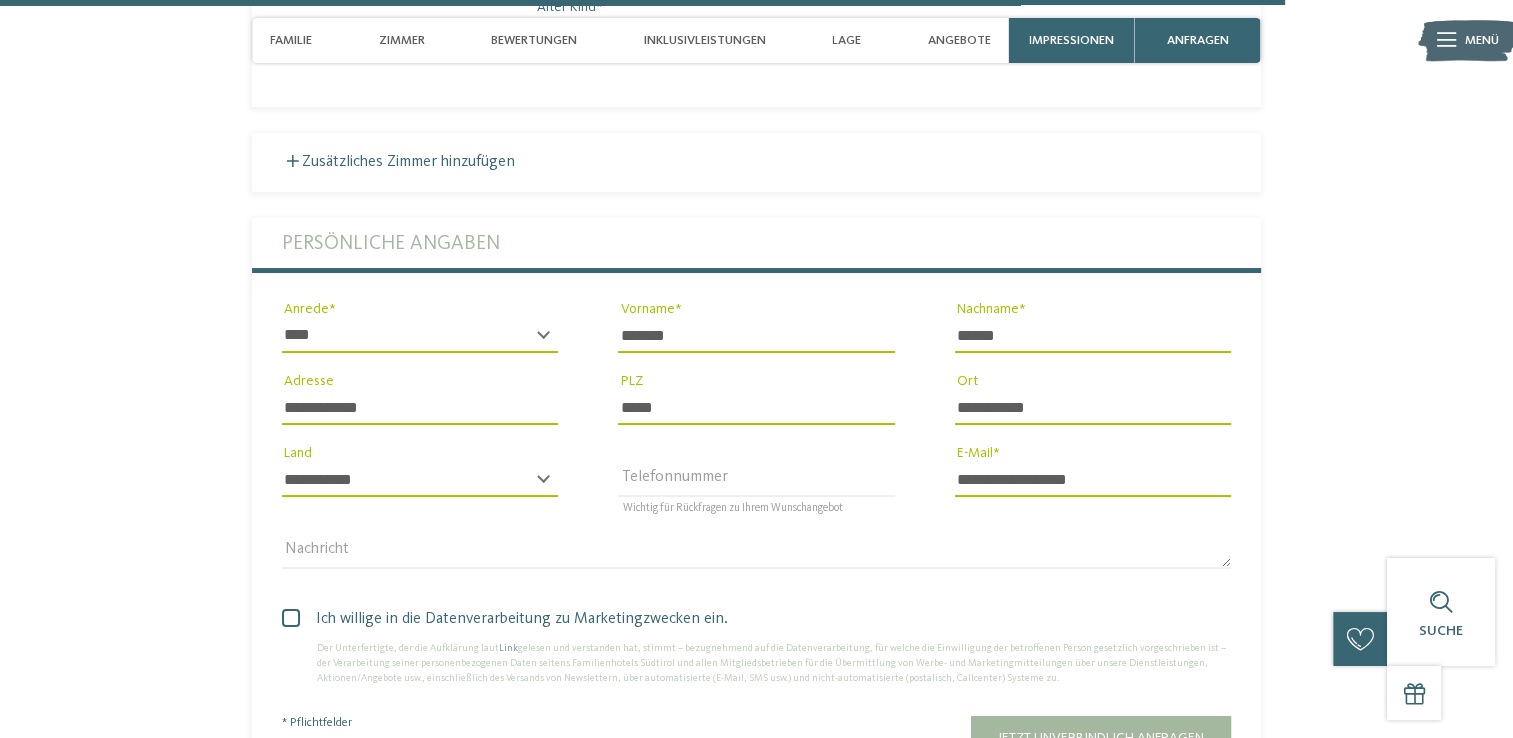 click at bounding box center [291, 618] 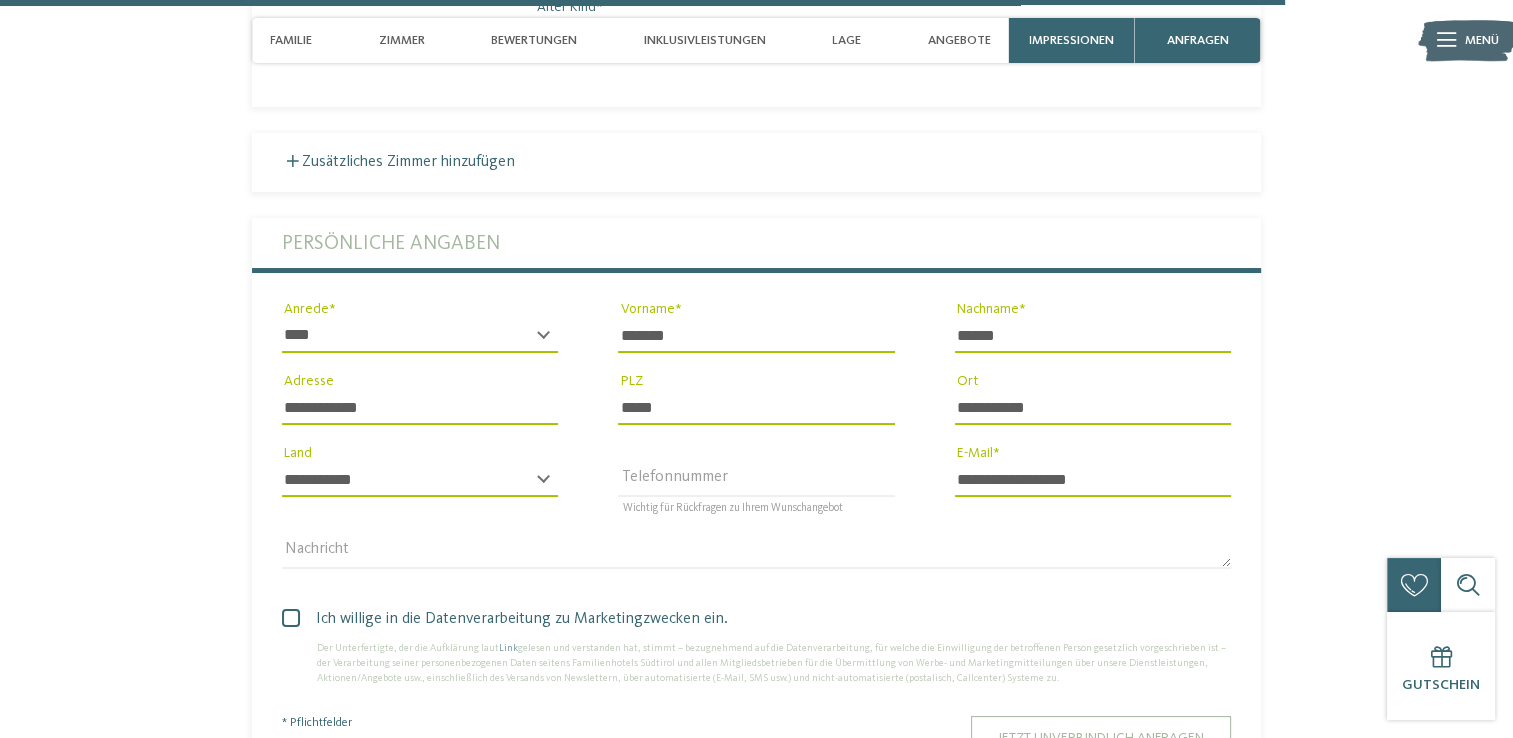click on "Jetzt unverbindlich anfragen" at bounding box center (1101, 738) 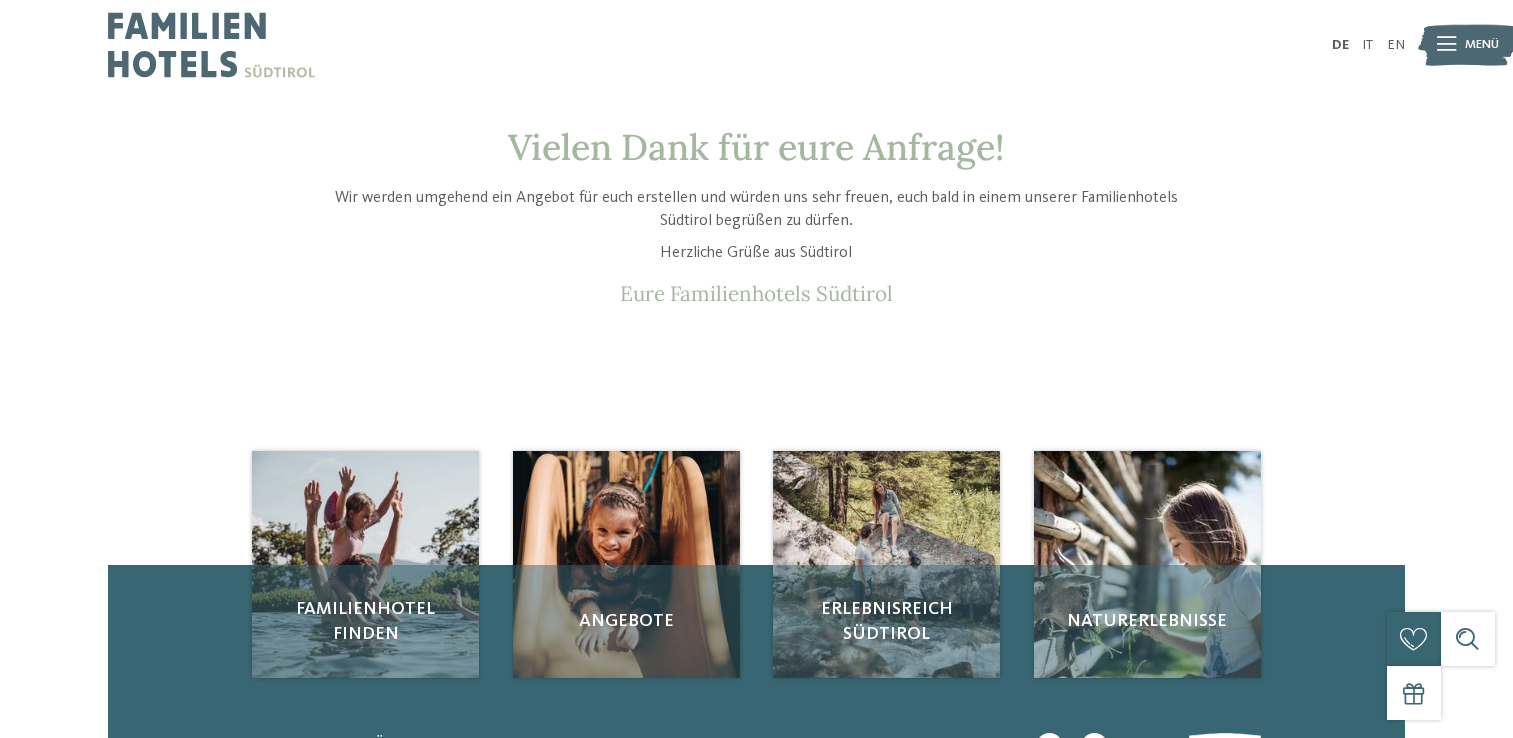 scroll, scrollTop: 0, scrollLeft: 0, axis: both 